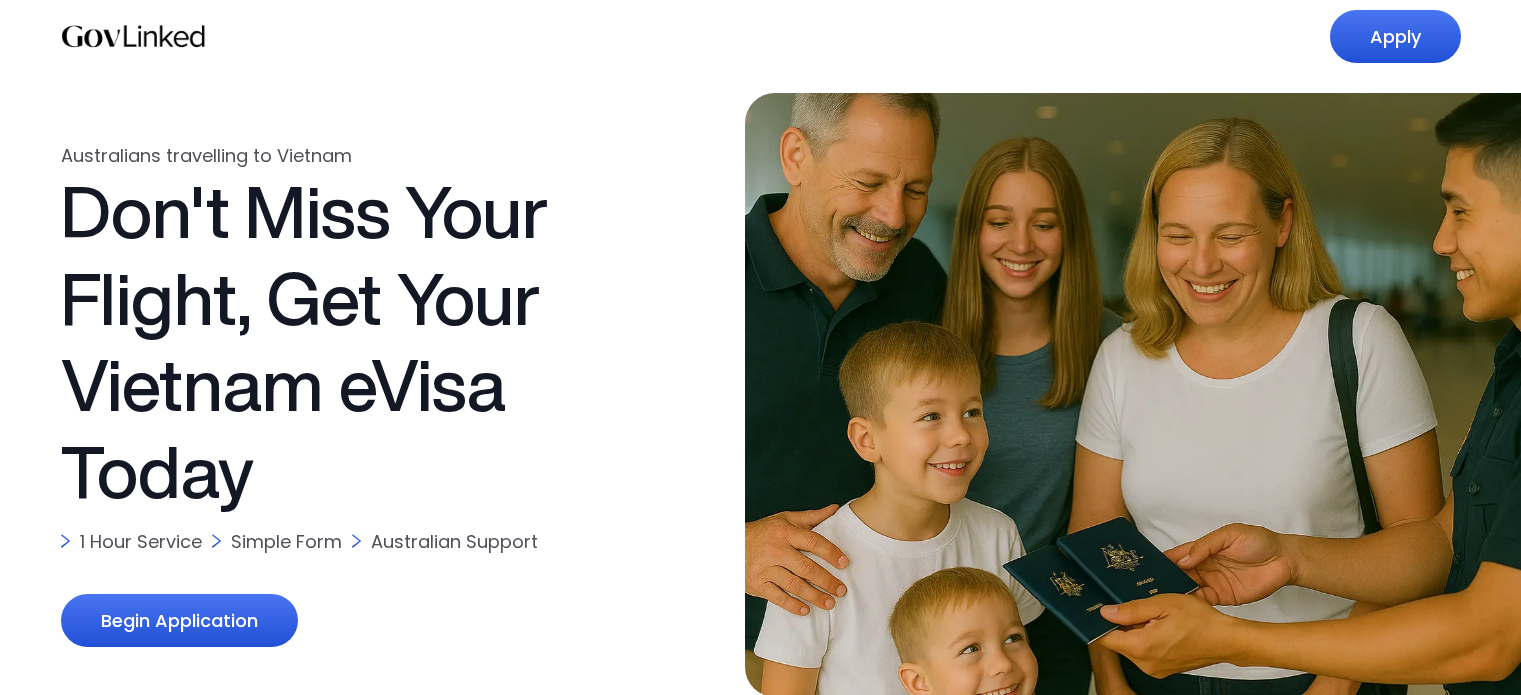 scroll, scrollTop: 0, scrollLeft: 0, axis: both 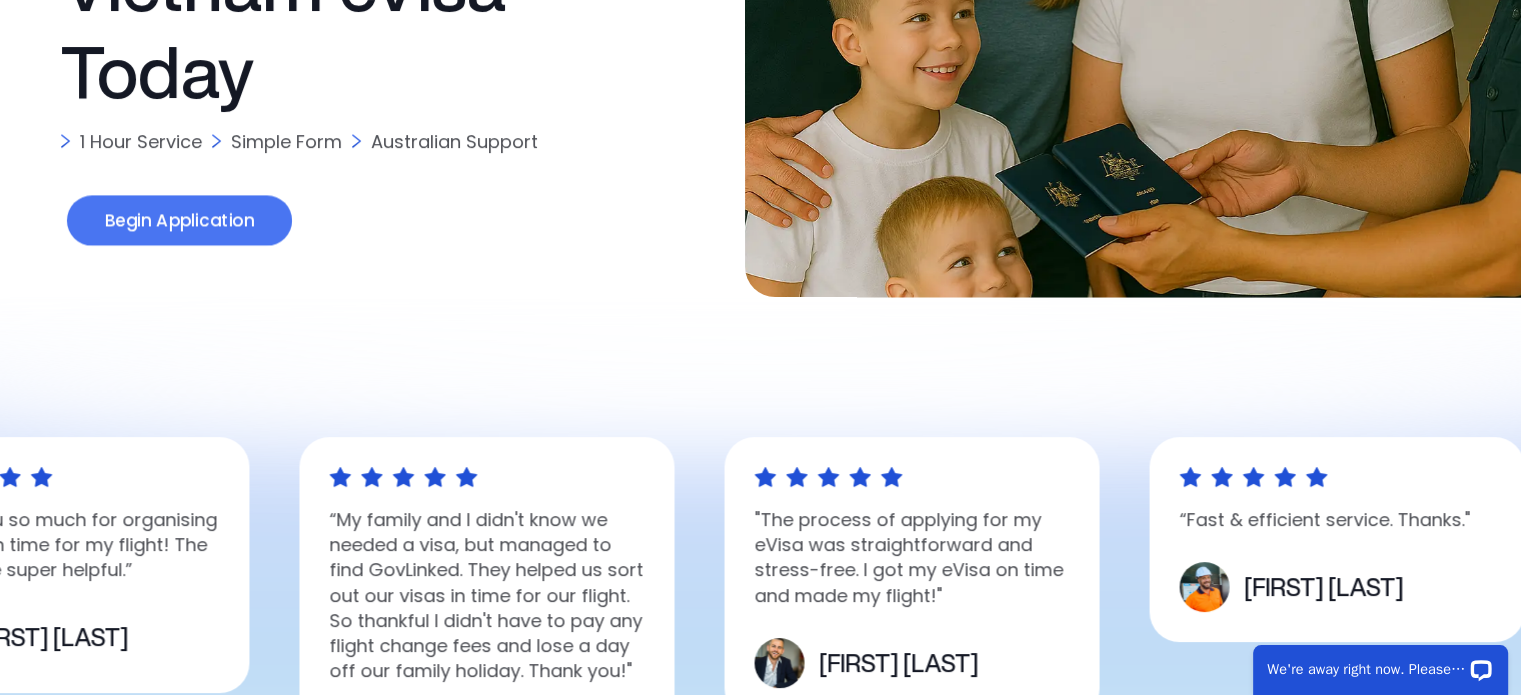 click on "Begin Application" at bounding box center [178, 221] 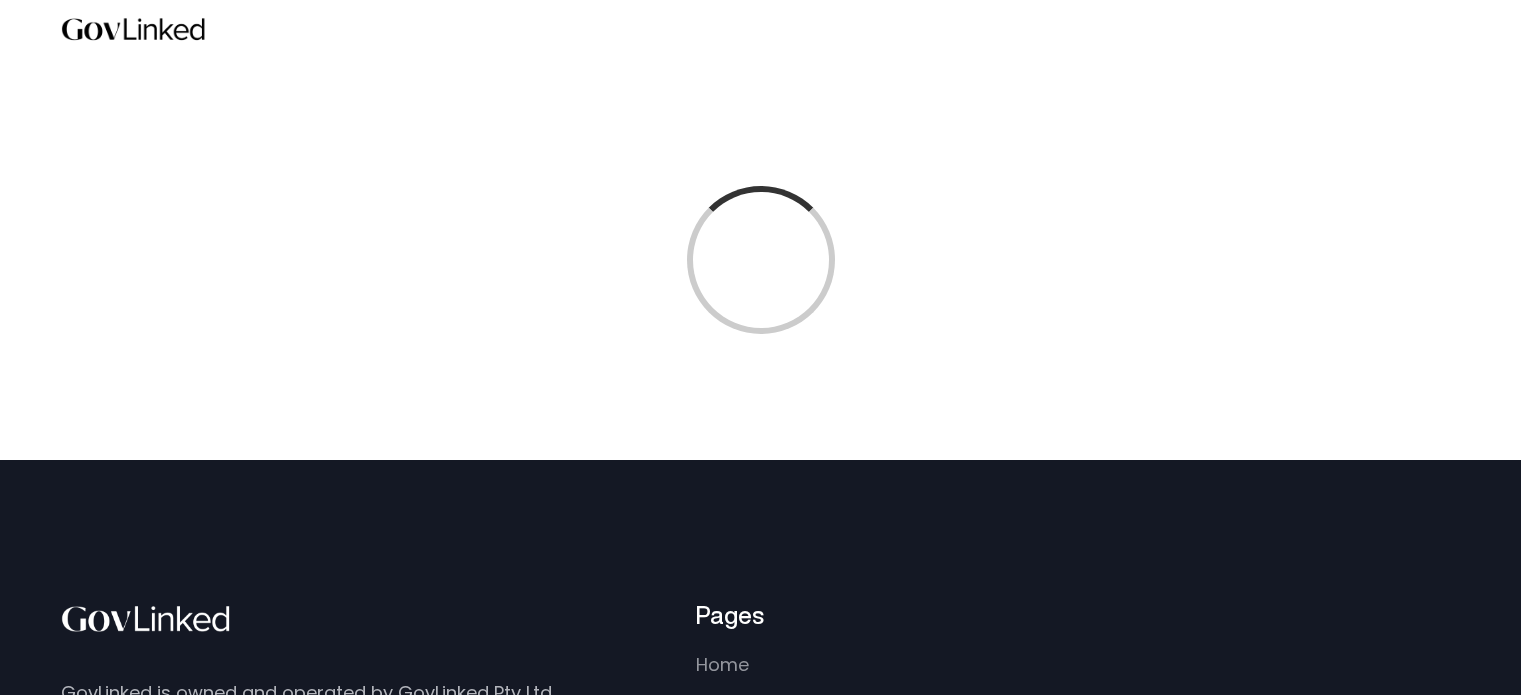 scroll, scrollTop: 0, scrollLeft: 0, axis: both 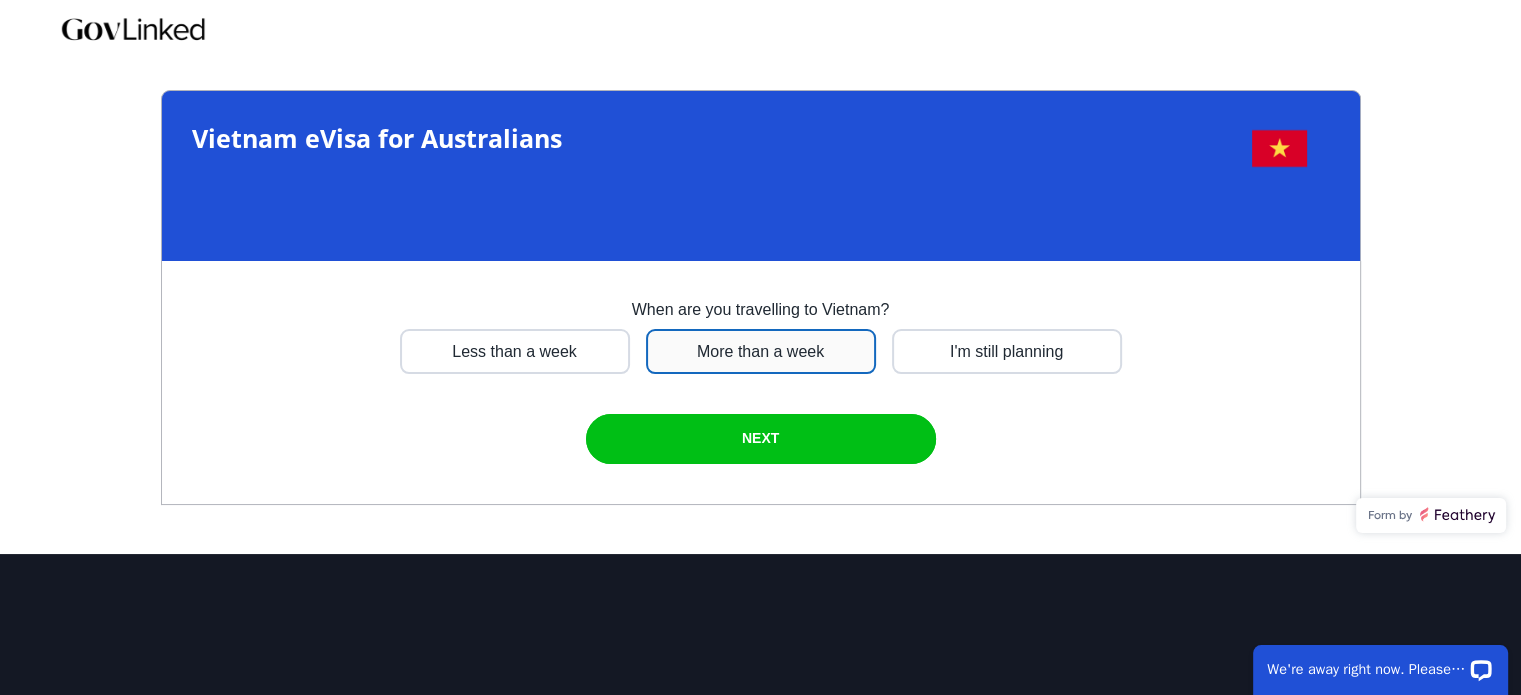 click at bounding box center [515, 351] 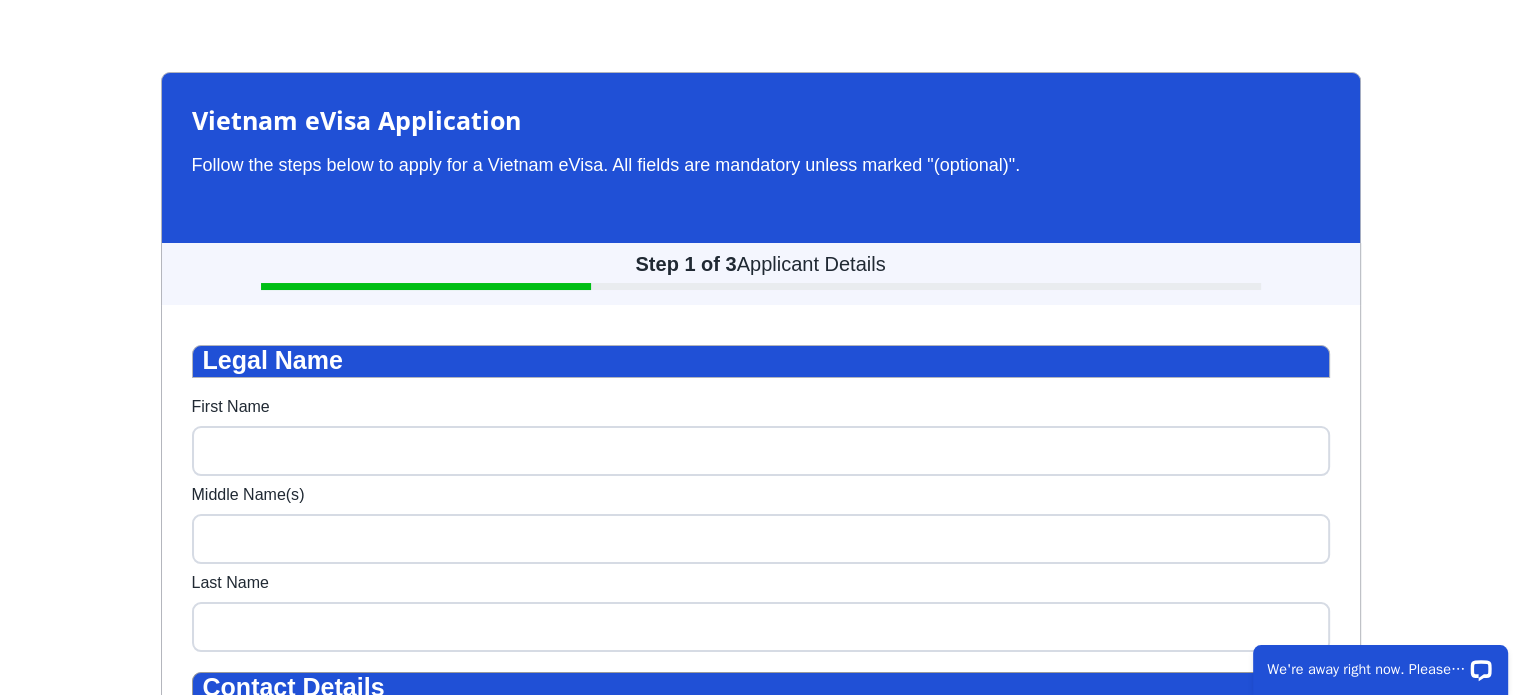 scroll, scrollTop: 60, scrollLeft: 0, axis: vertical 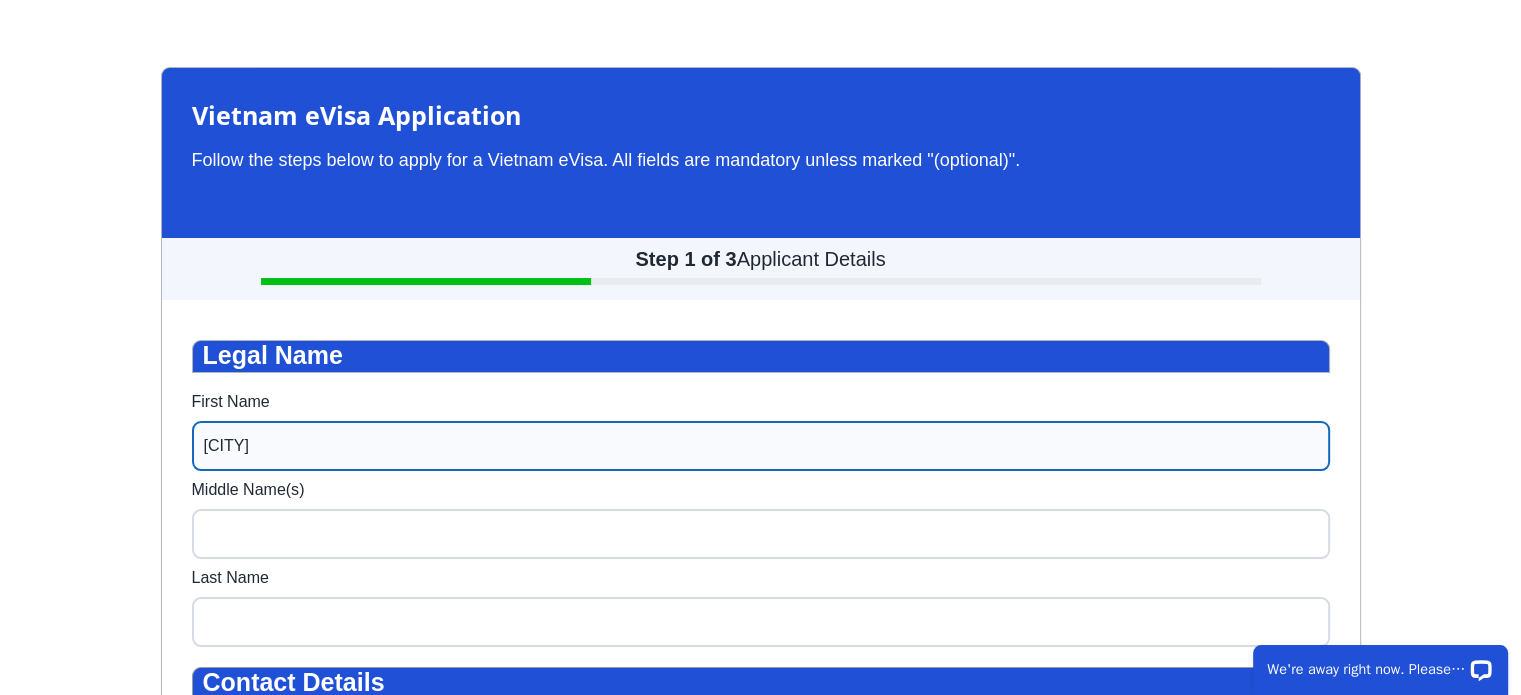 type on "[FIRST]" 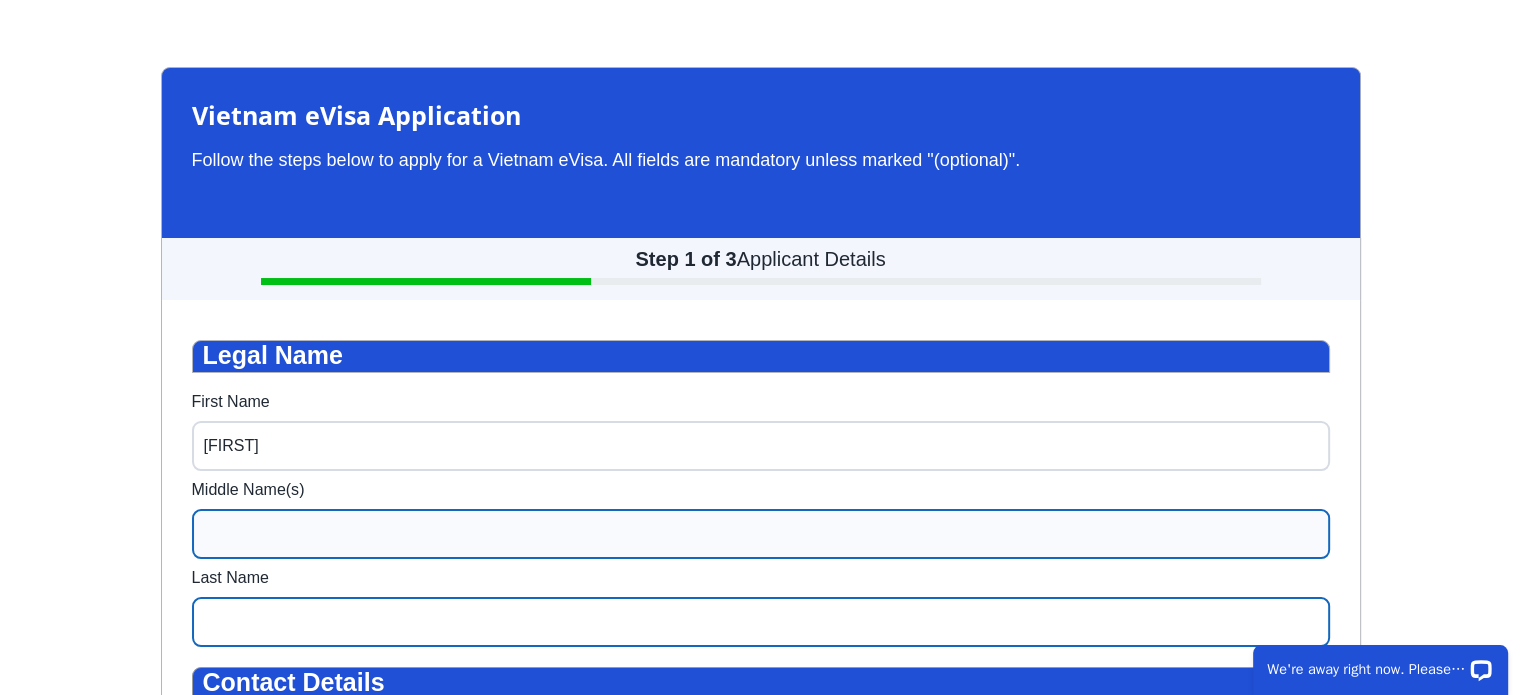 type on "[LAST]" 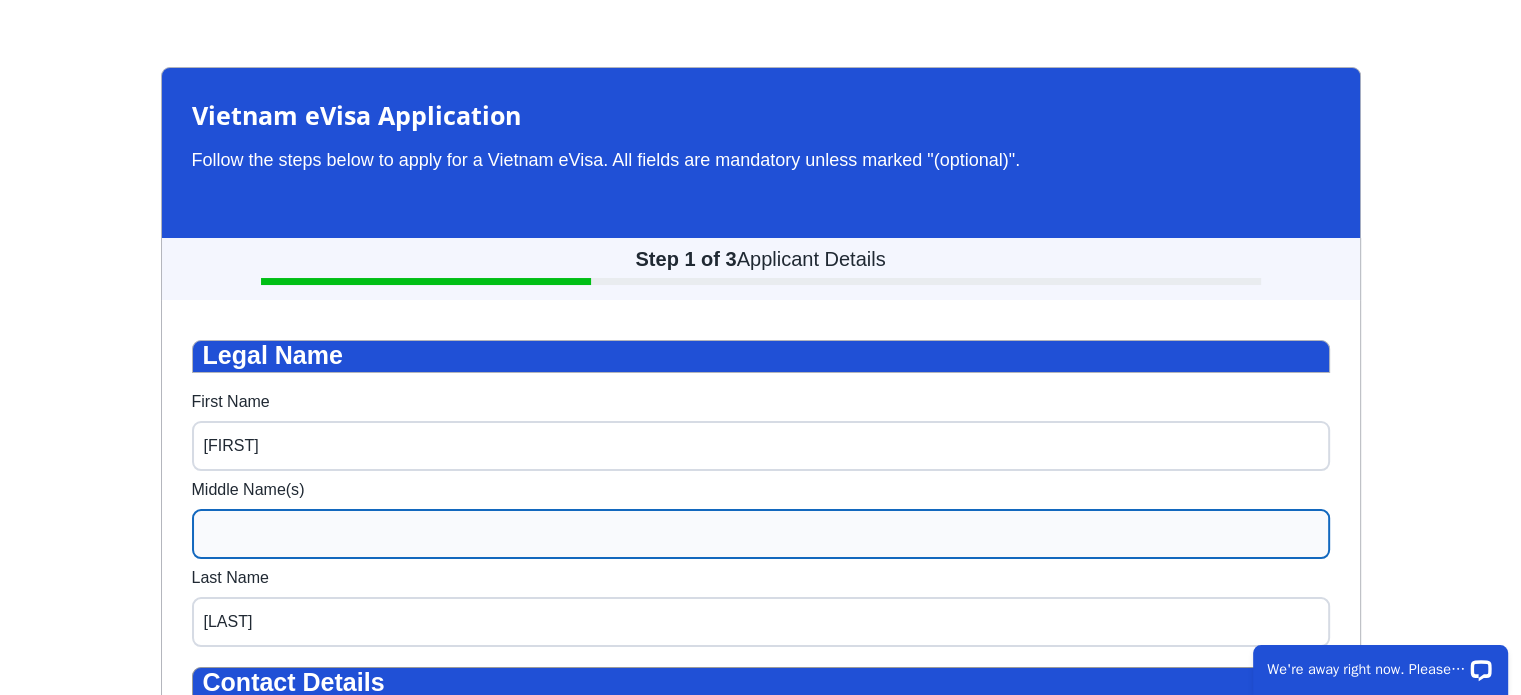 type on "[EMAIL]" 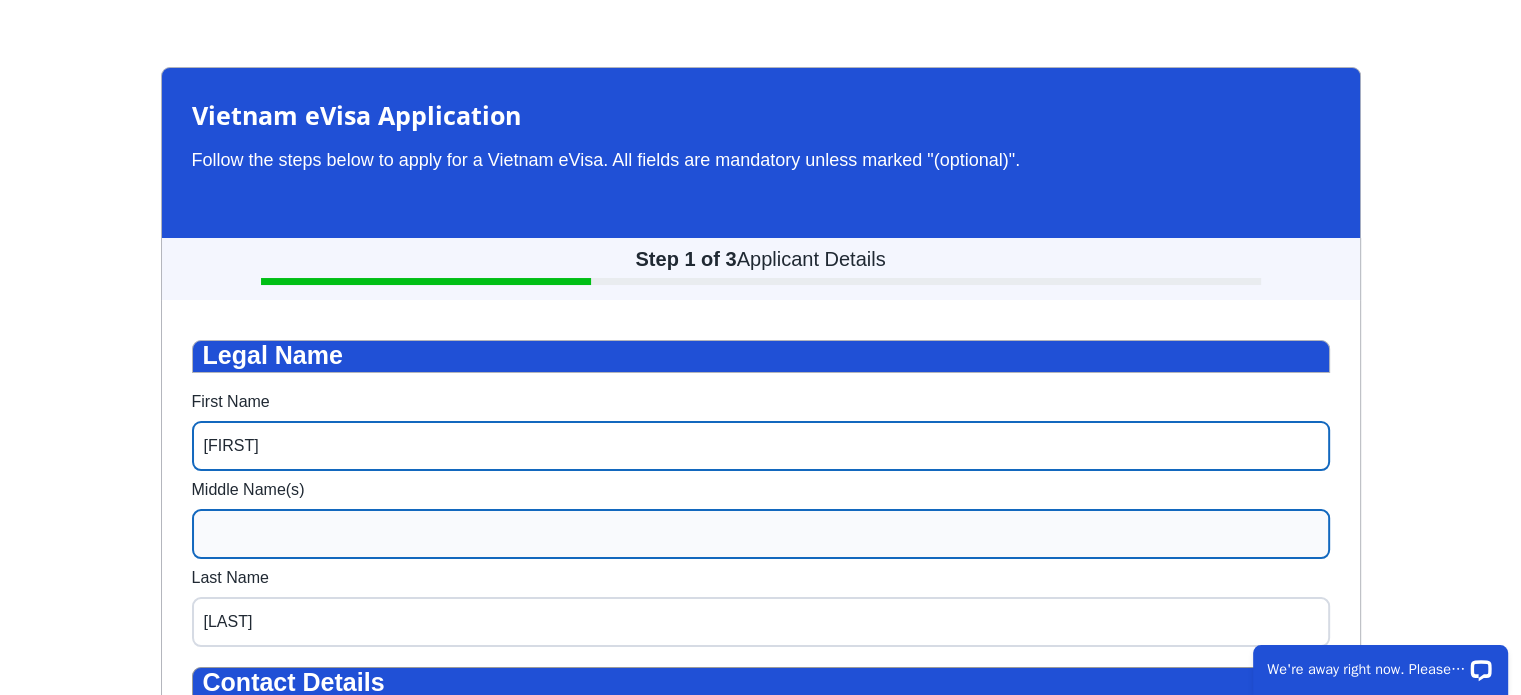 type on "[FIRST]" 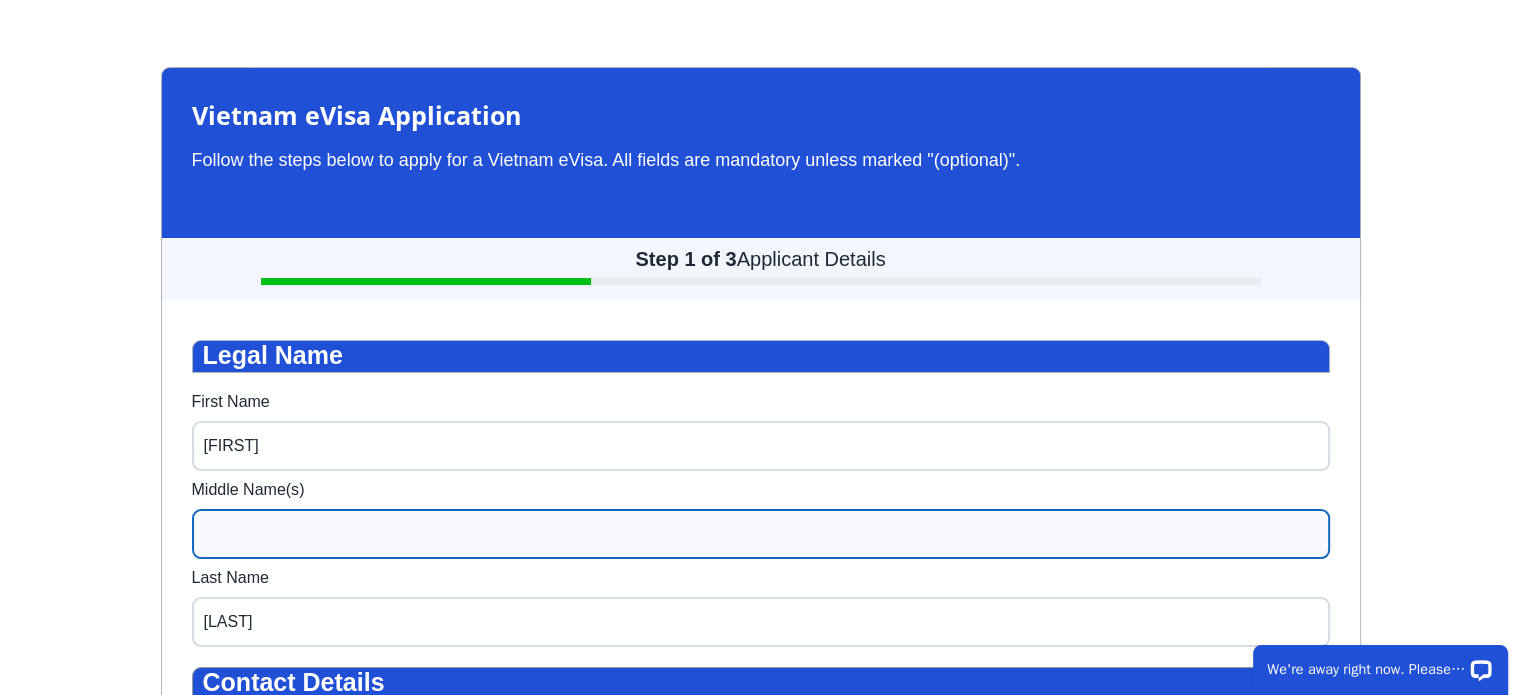 click on "Middle Name(s)" at bounding box center (761, 534) 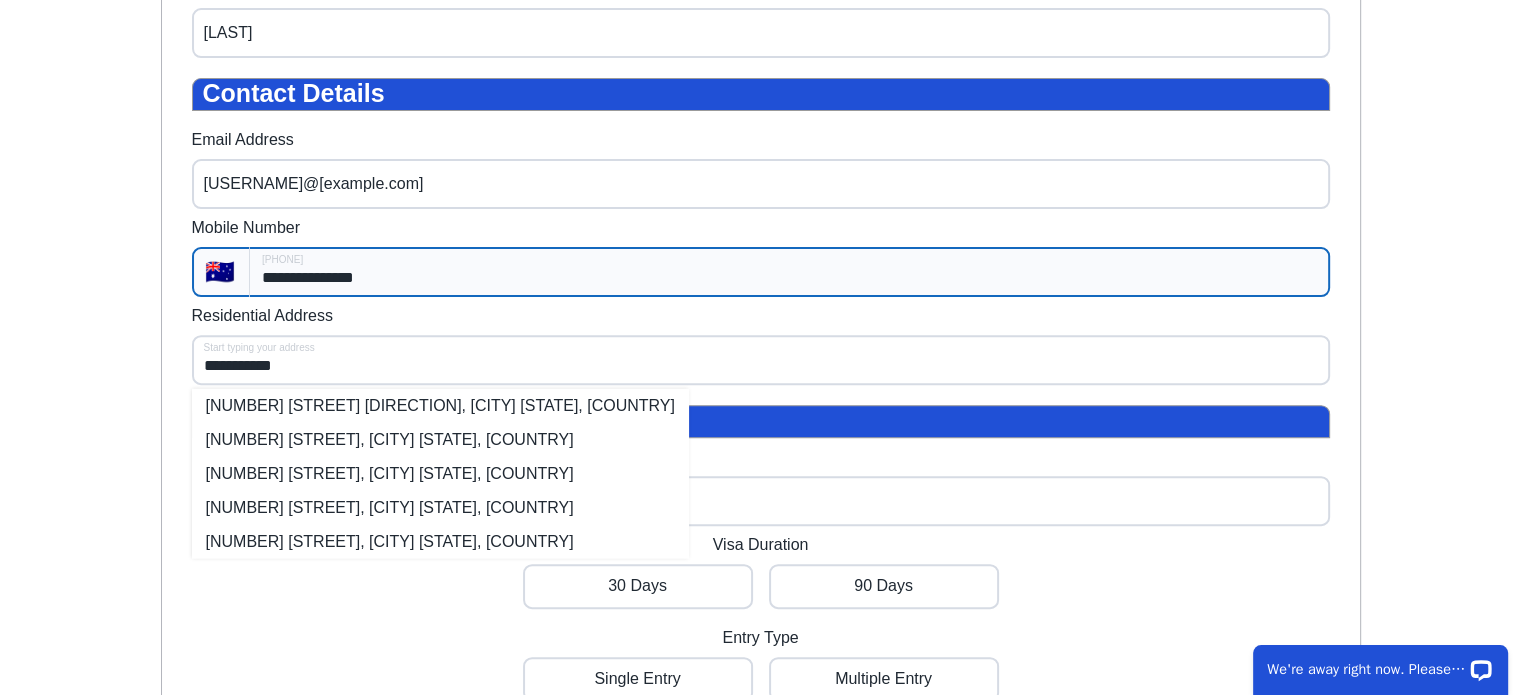 scroll, scrollTop: 660, scrollLeft: 0, axis: vertical 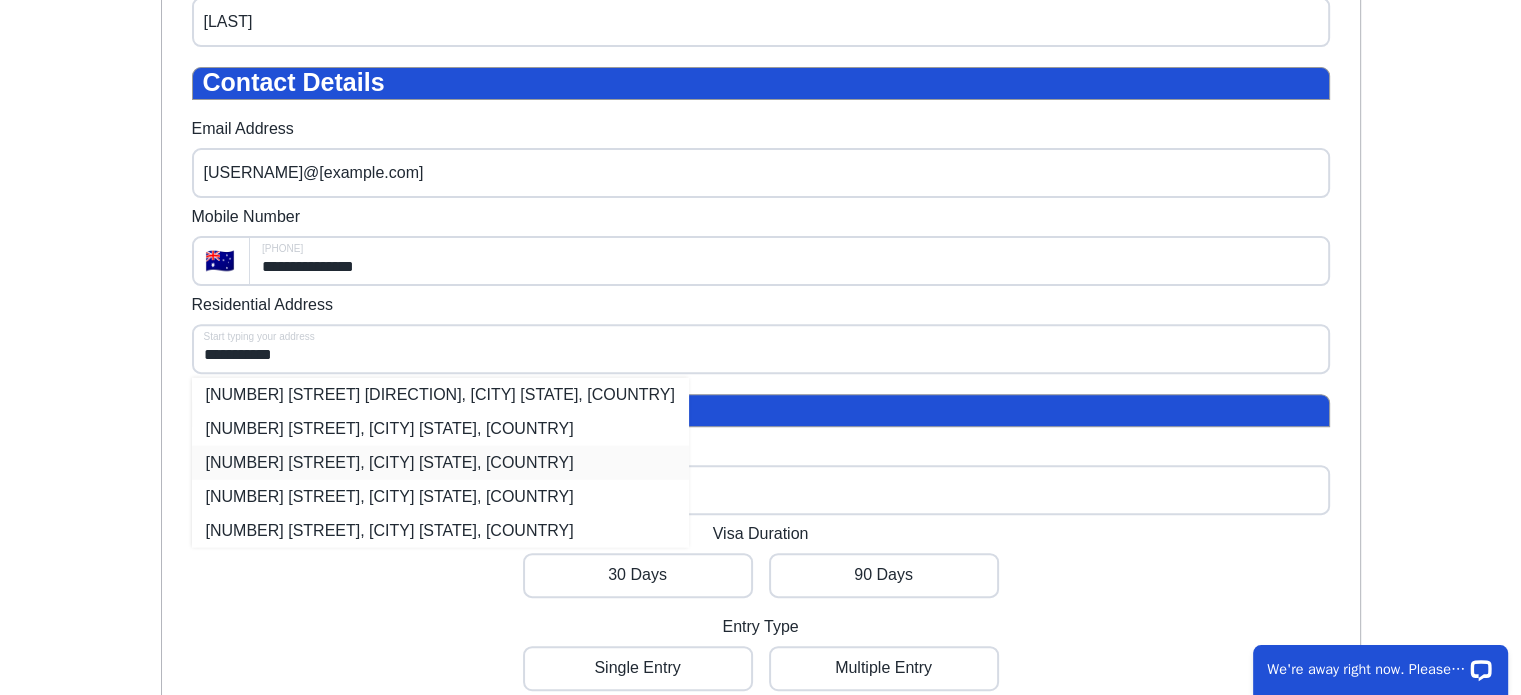 type on "Lynette" 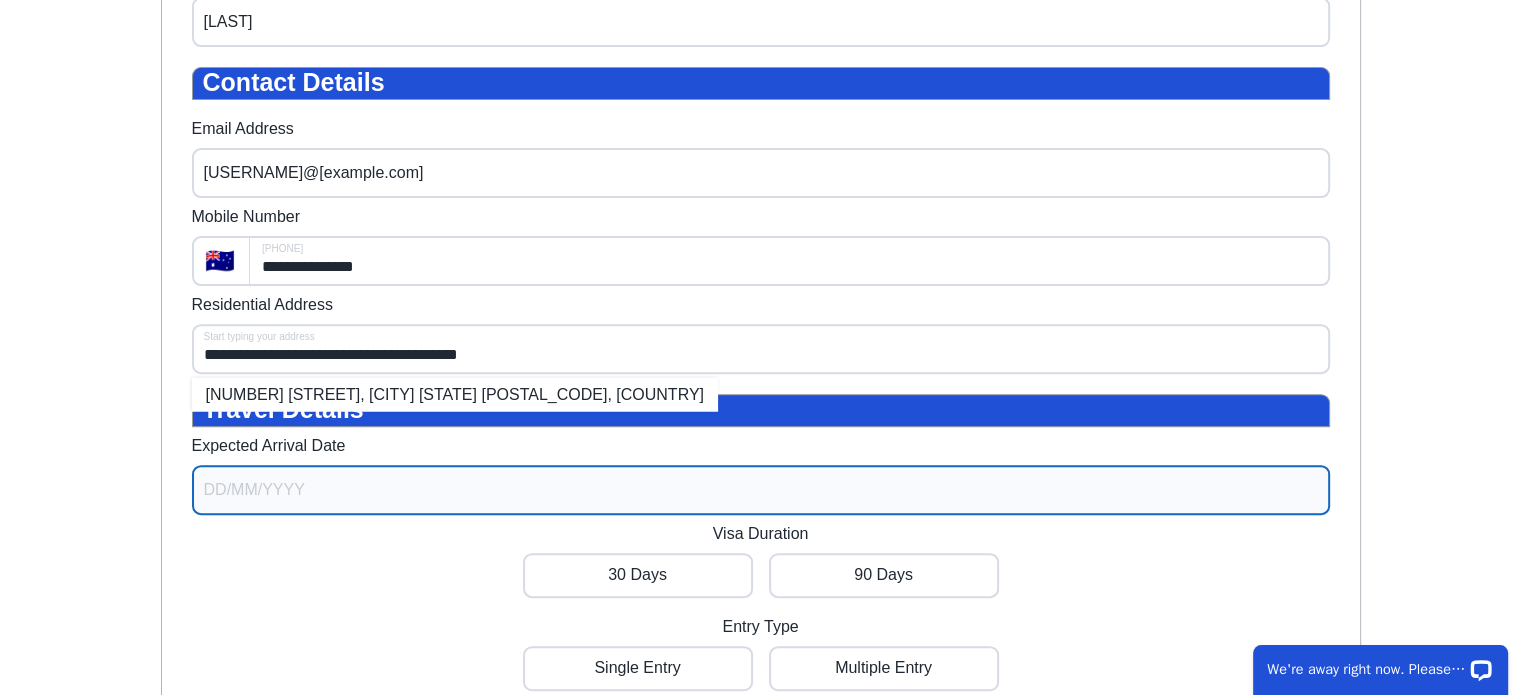 select on "6" 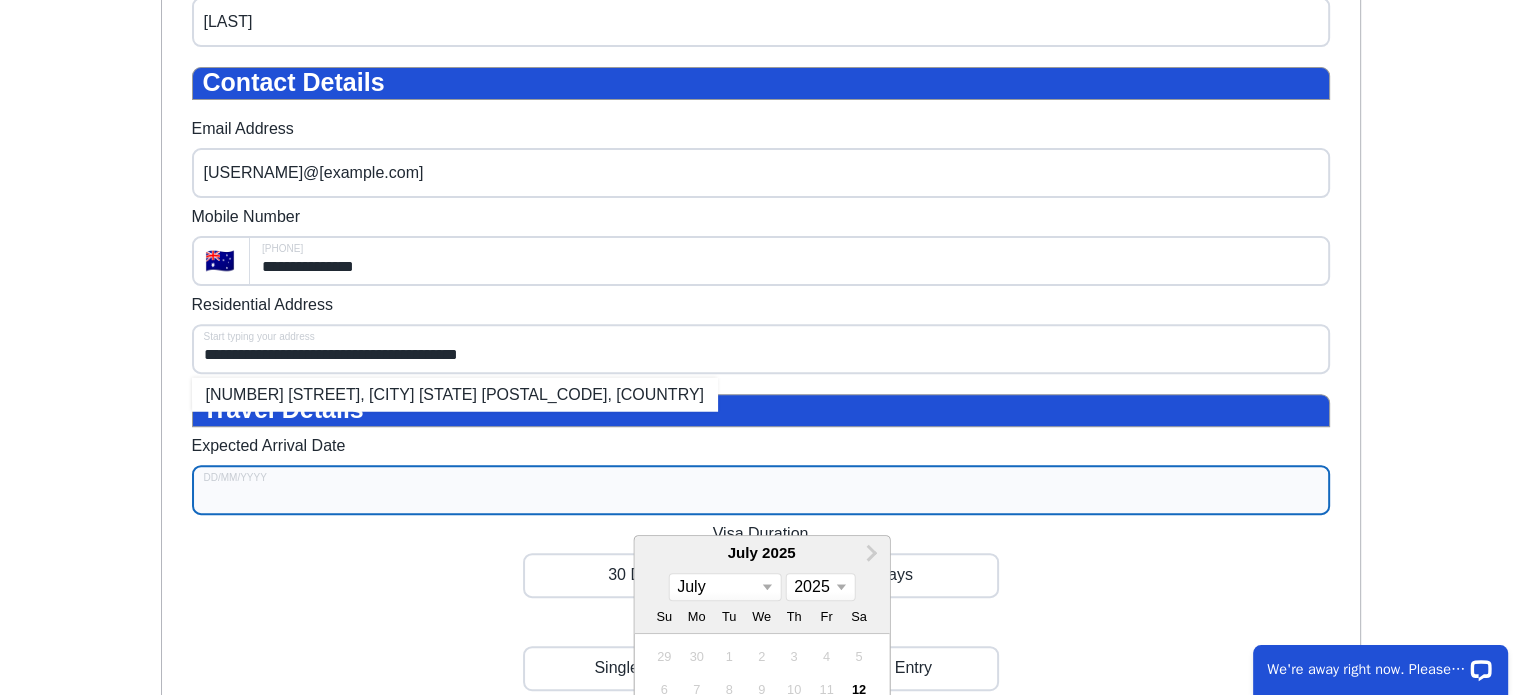 click on "Expected Arrival Date" at bounding box center (761, 490) 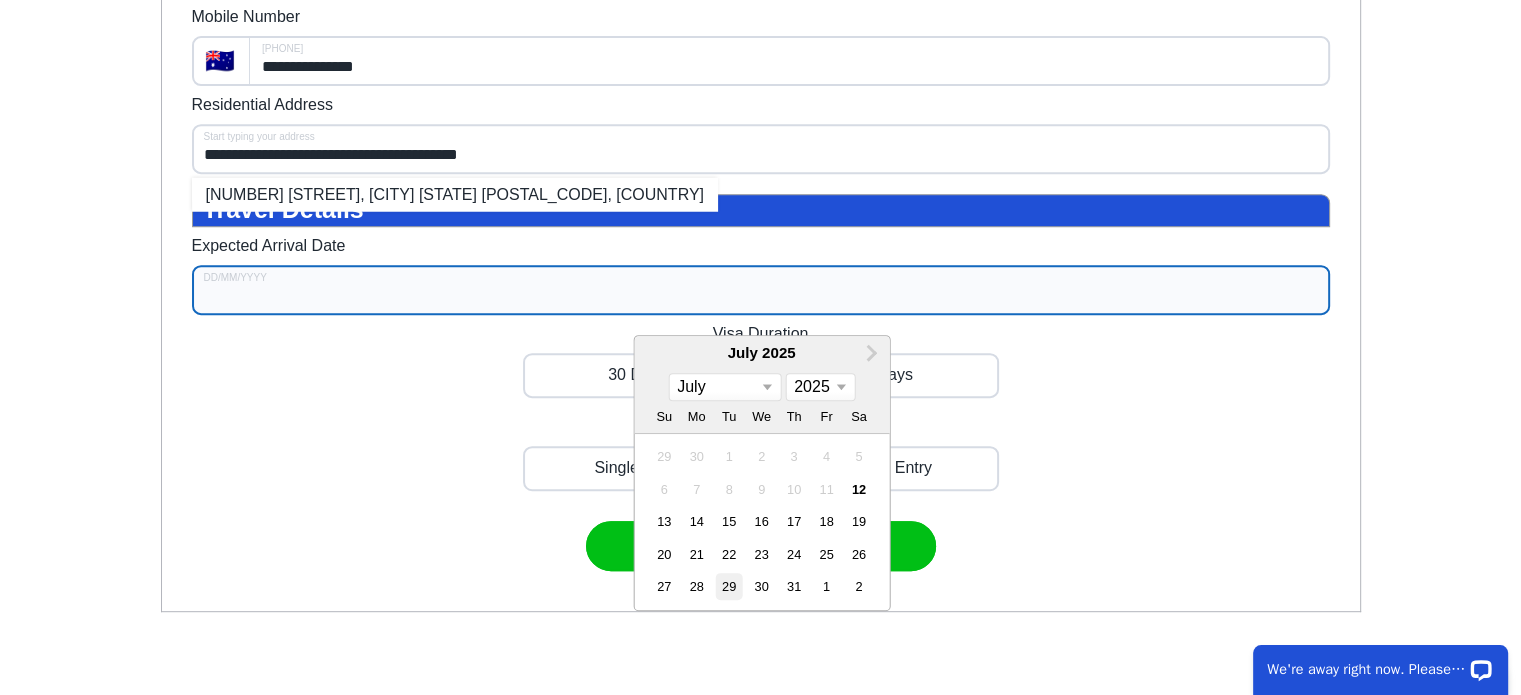 click on "29" at bounding box center (729, 586) 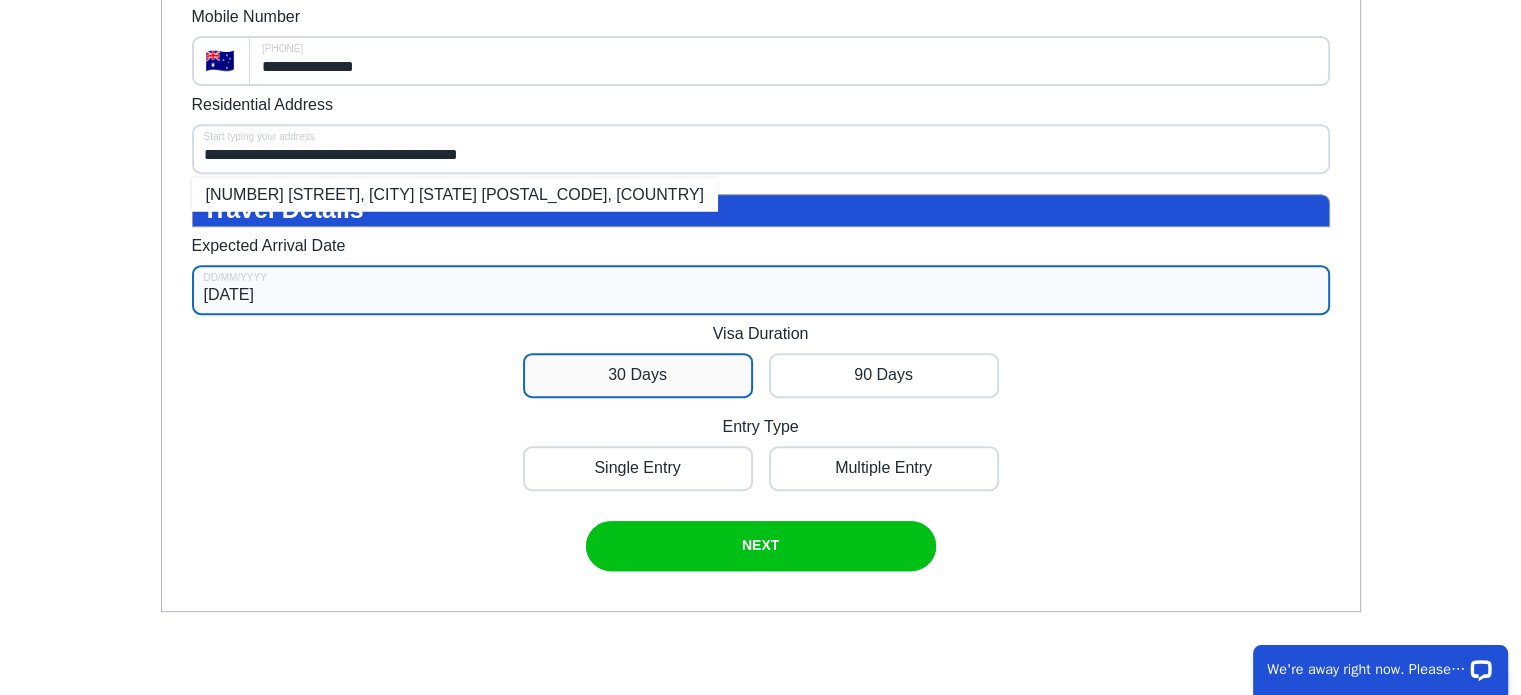 click at bounding box center (638, 375) 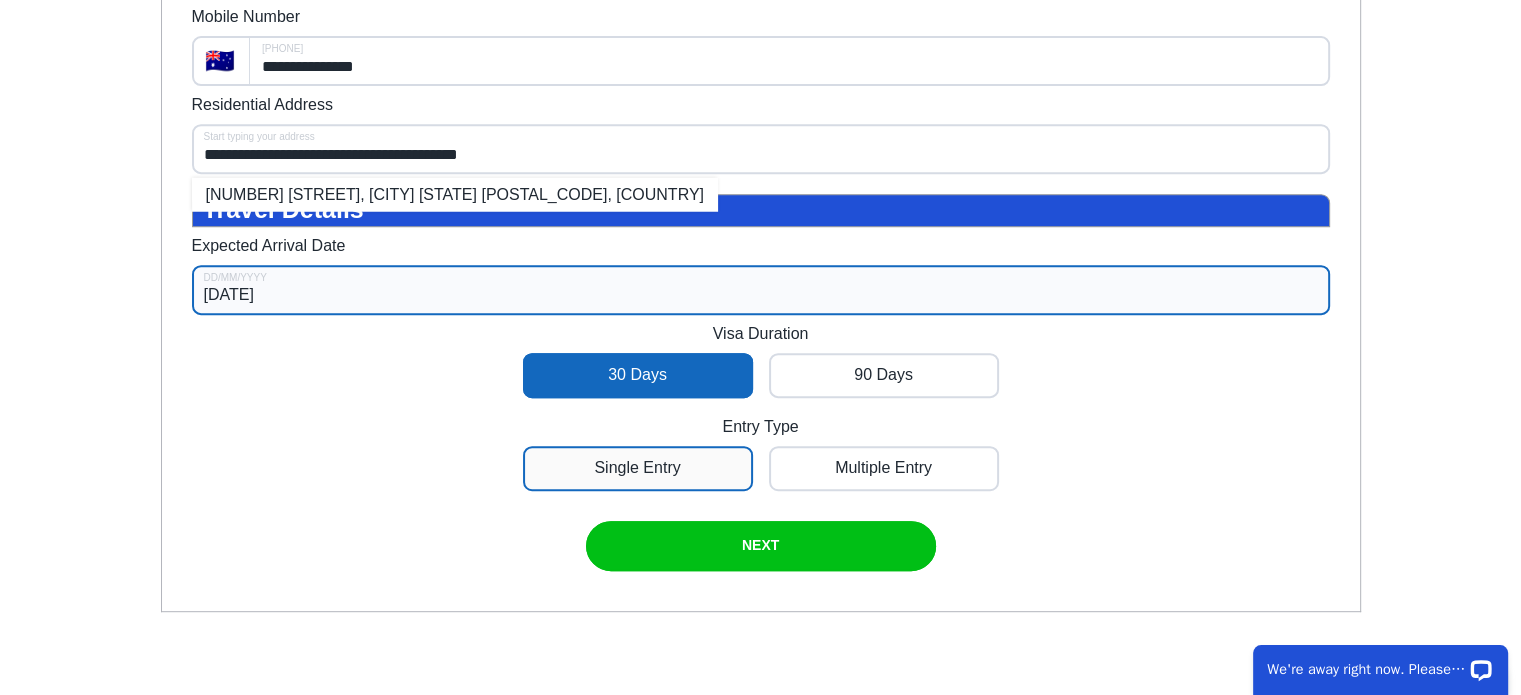 click at bounding box center [638, 468] 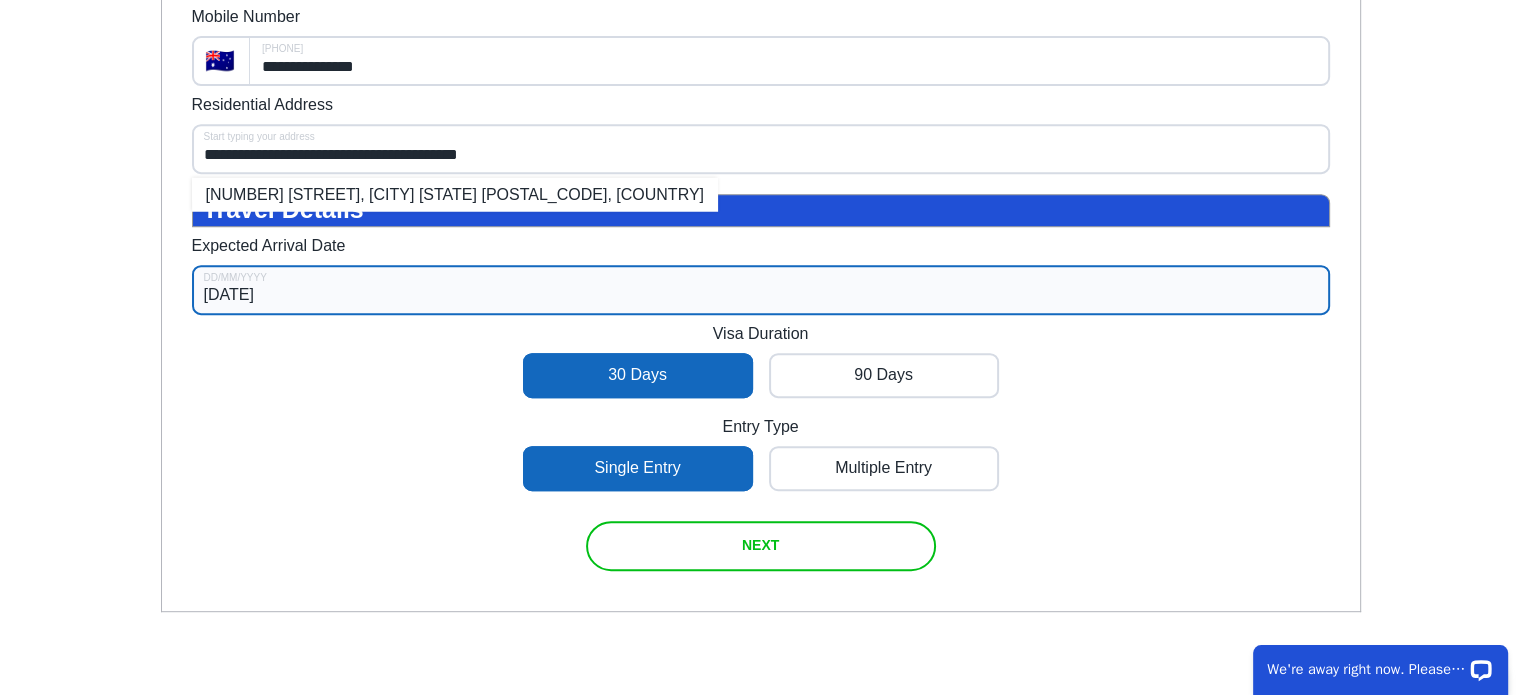 click at bounding box center (761, 546) 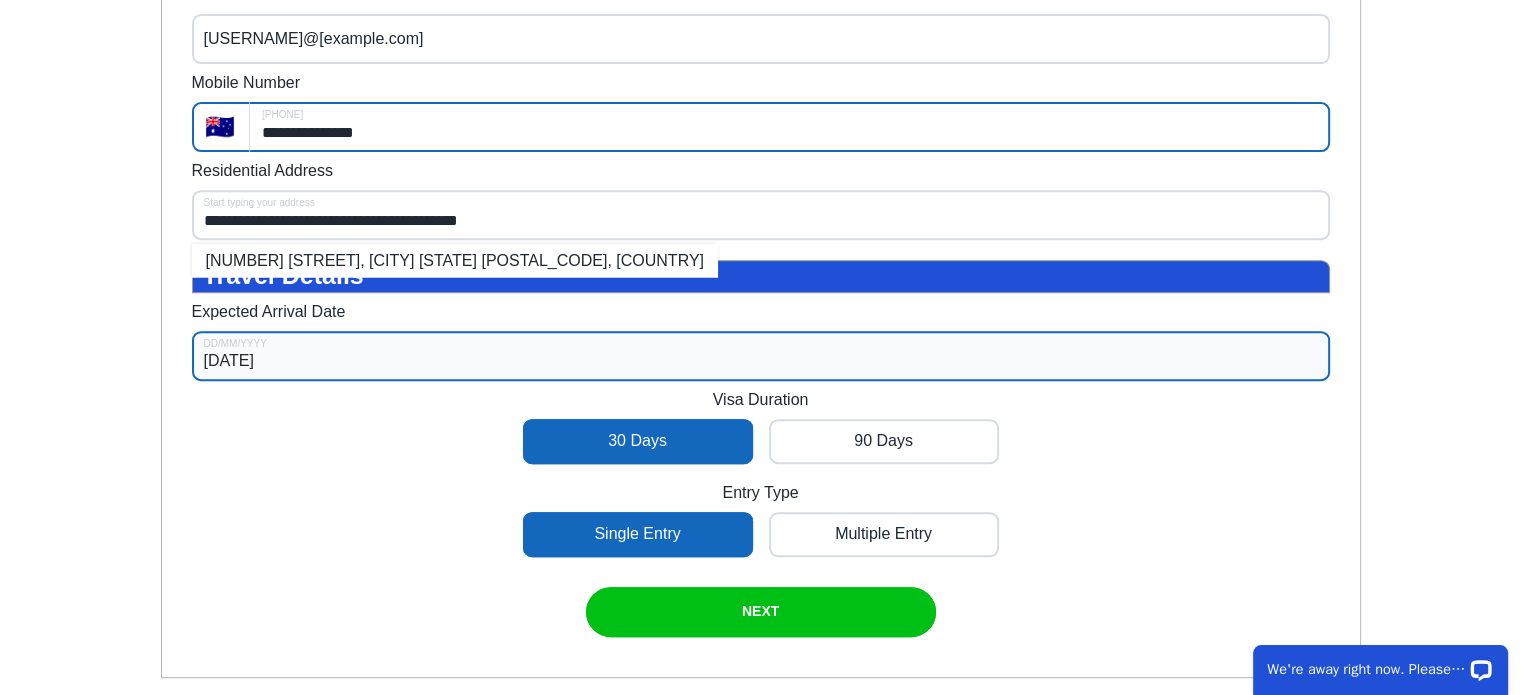 scroll, scrollTop: 760, scrollLeft: 0, axis: vertical 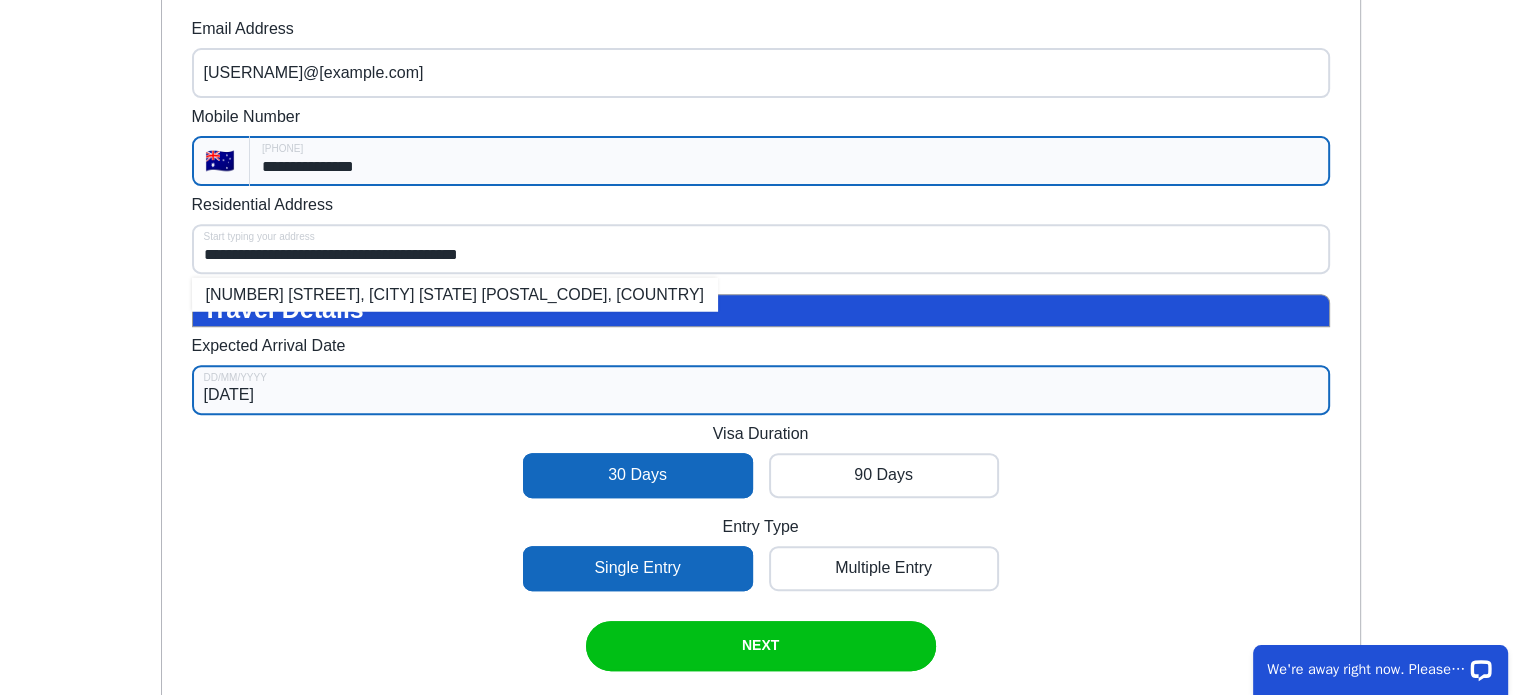 click on "**********" at bounding box center (789, 161) 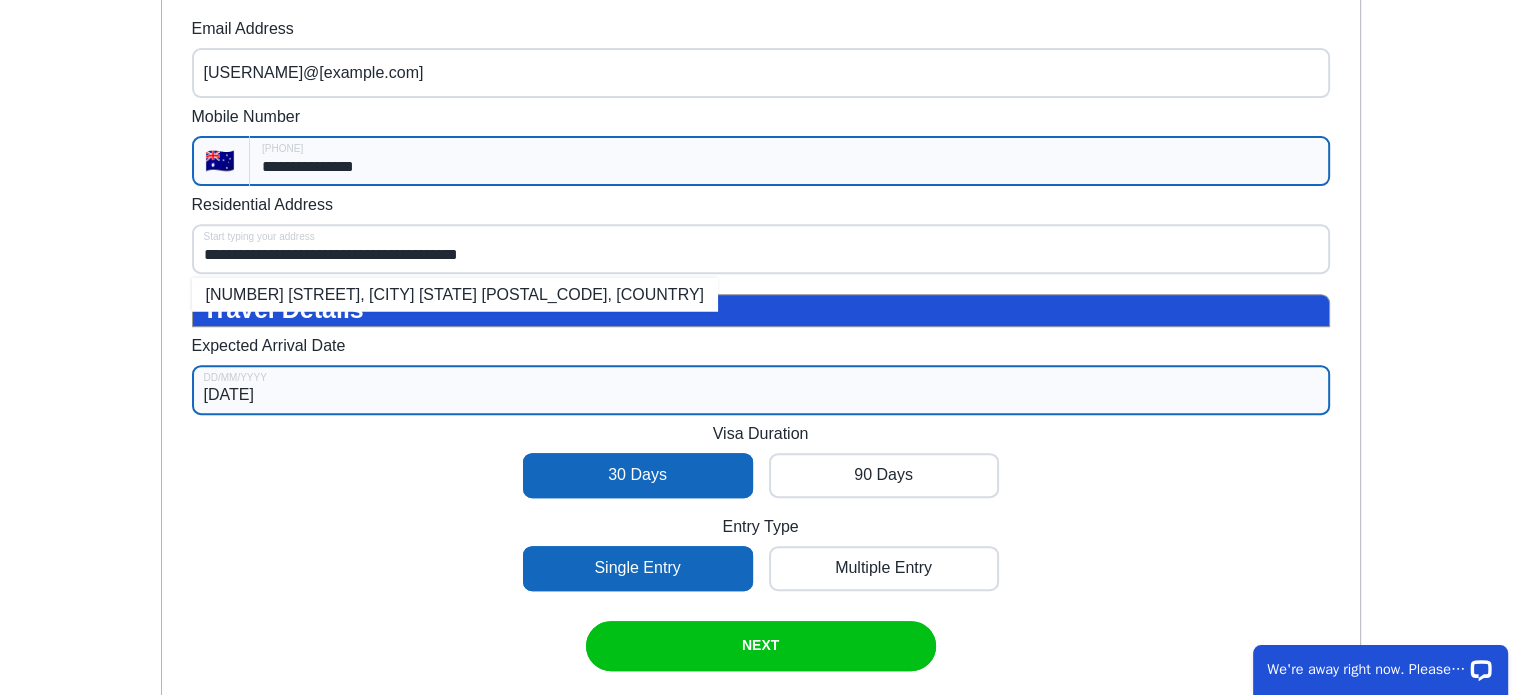 drag, startPoint x: 293, startPoint y: 186, endPoint x: 264, endPoint y: 186, distance: 29 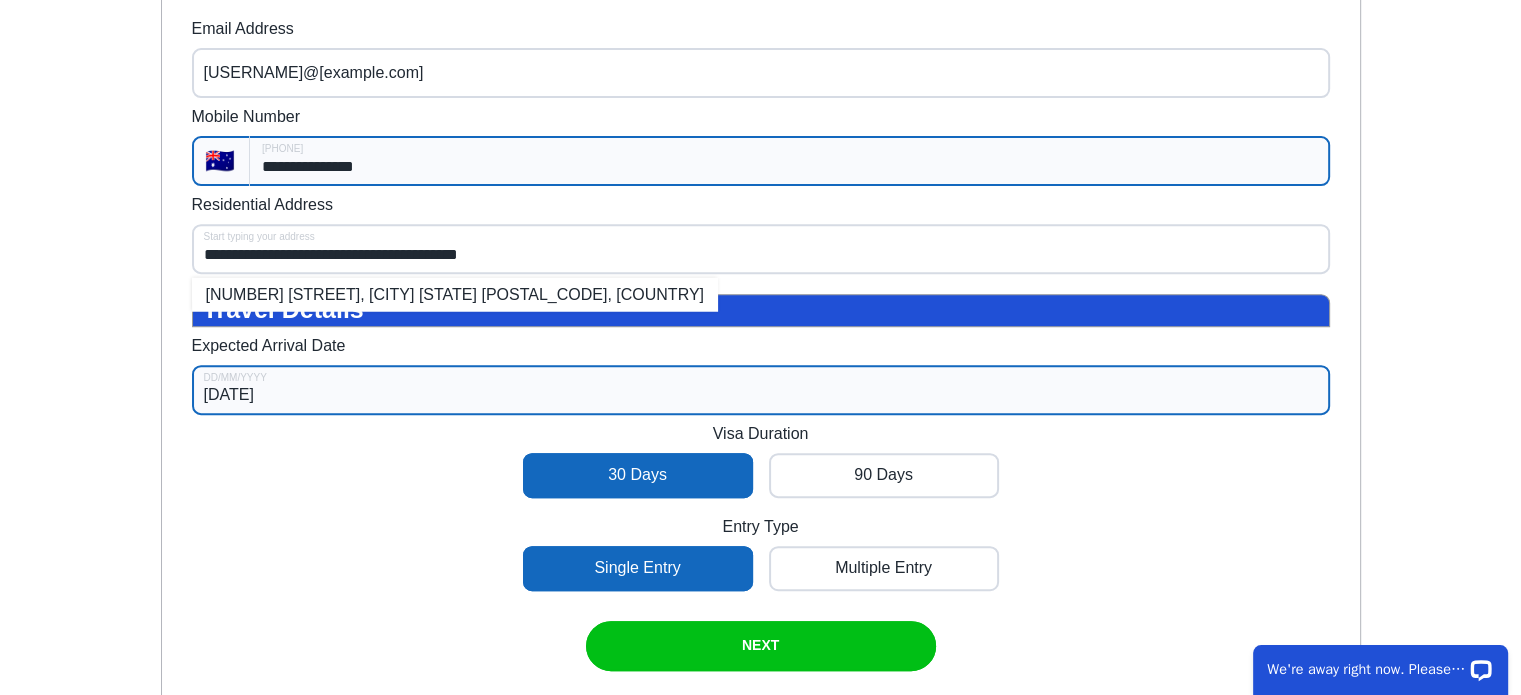 click on "**********" at bounding box center (789, 161) 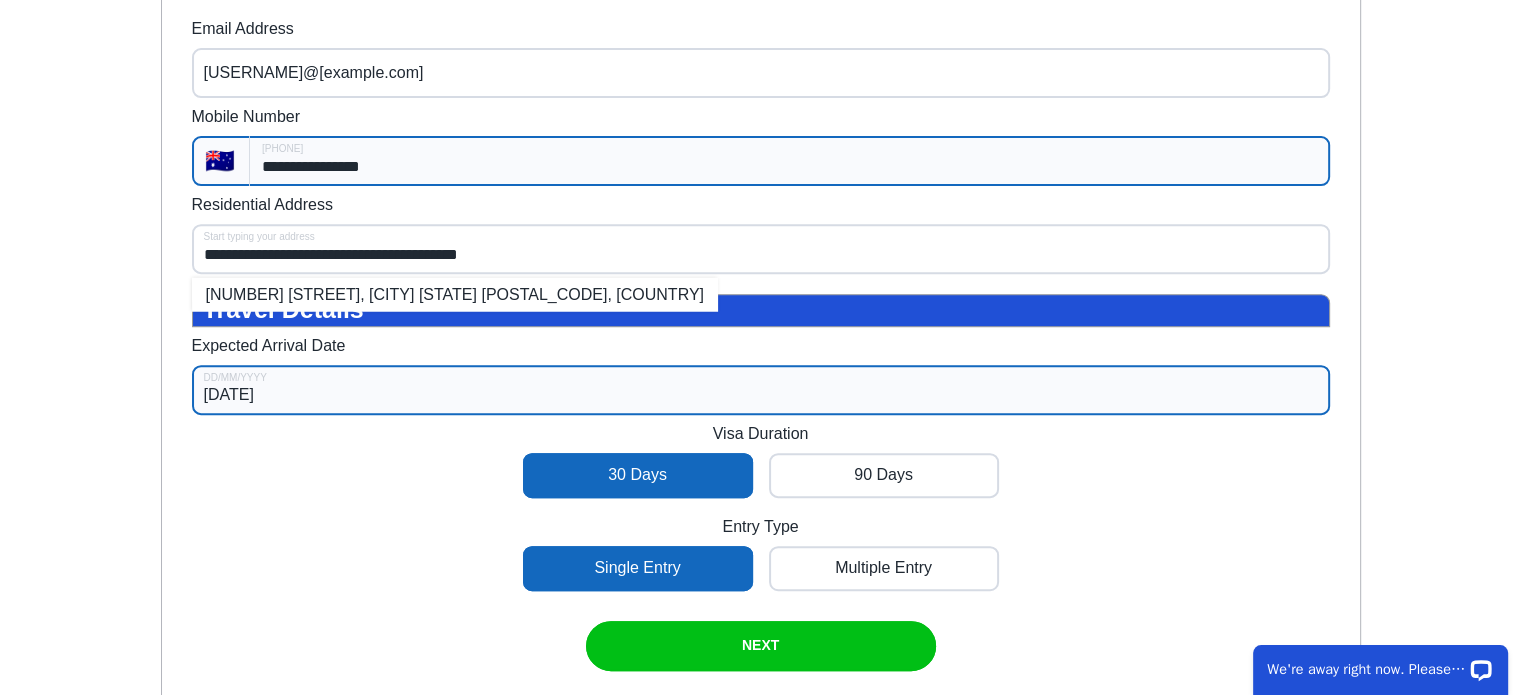 click on "**********" at bounding box center [789, 161] 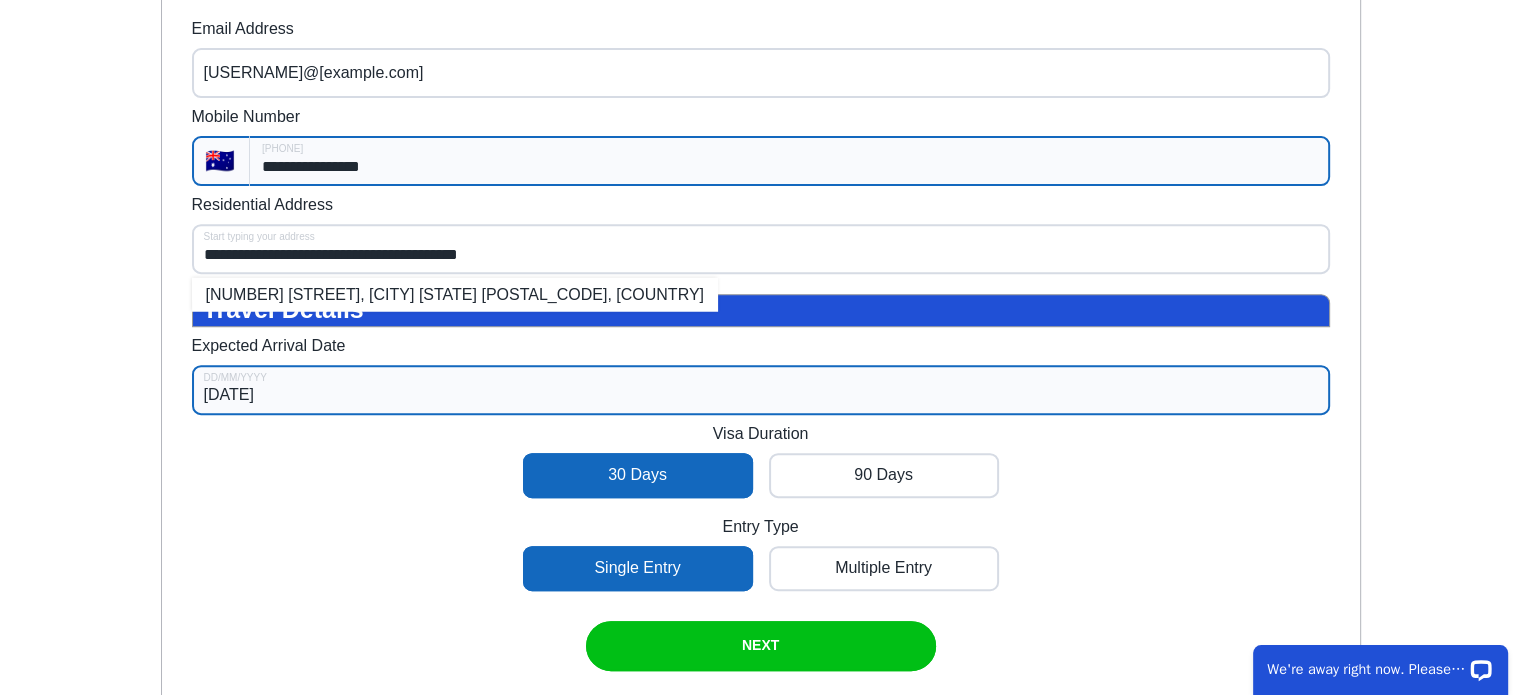 drag, startPoint x: 409, startPoint y: 185, endPoint x: 294, endPoint y: 183, distance: 115.01739 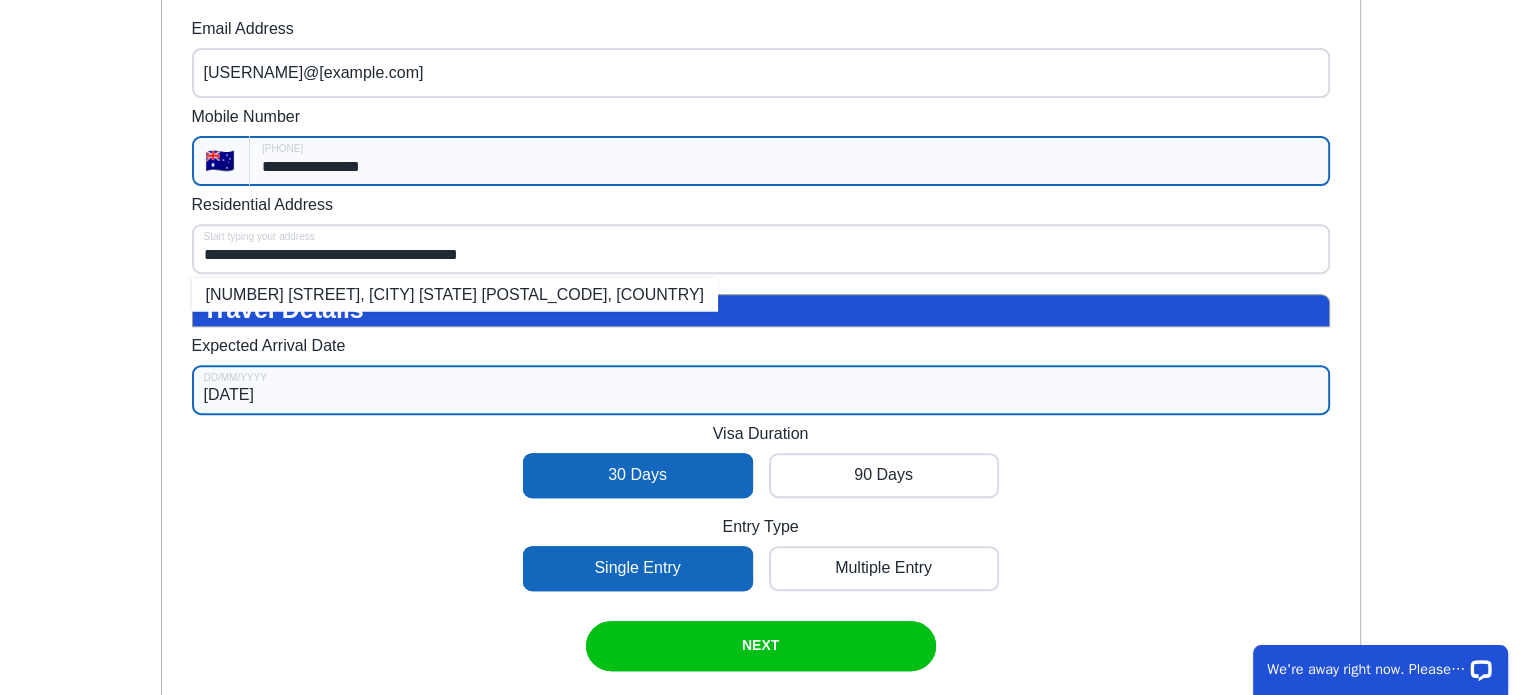 click on "**********" at bounding box center (789, 161) 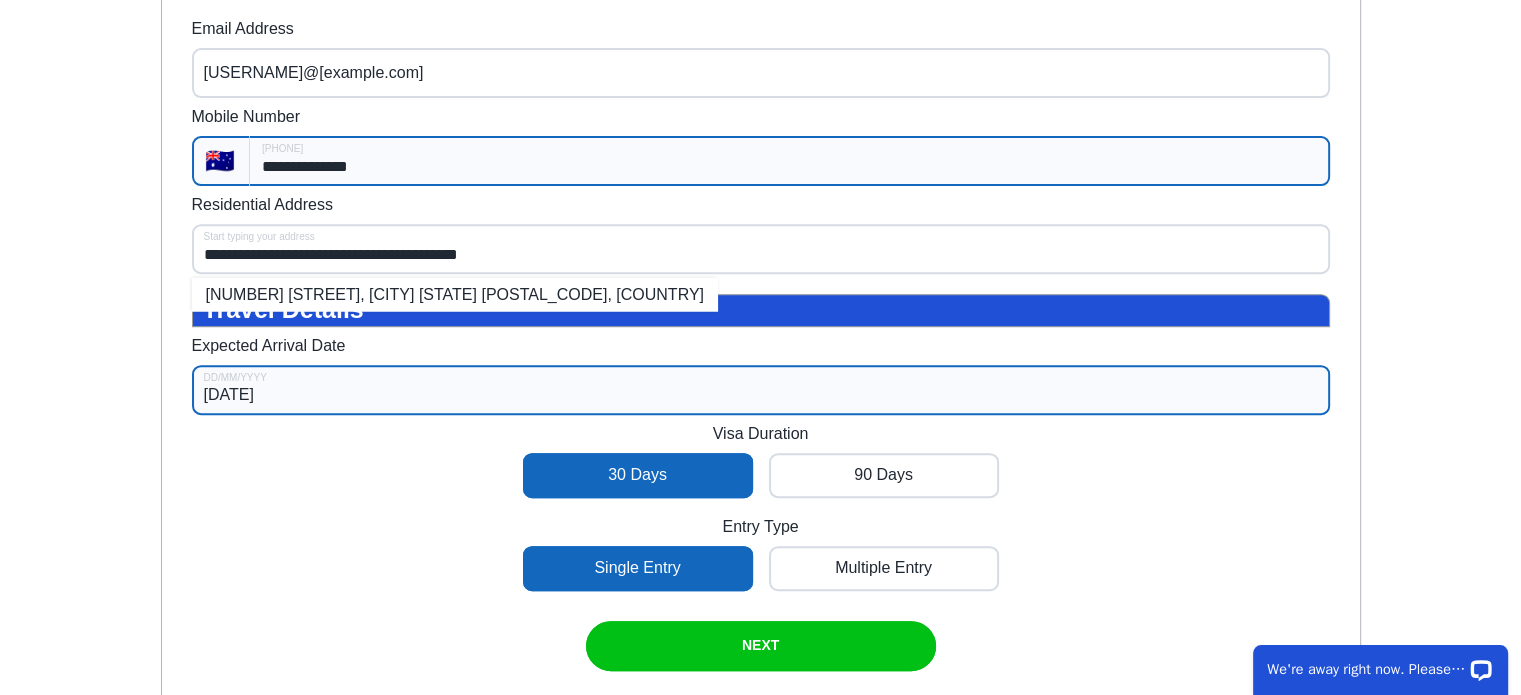 type on "**********" 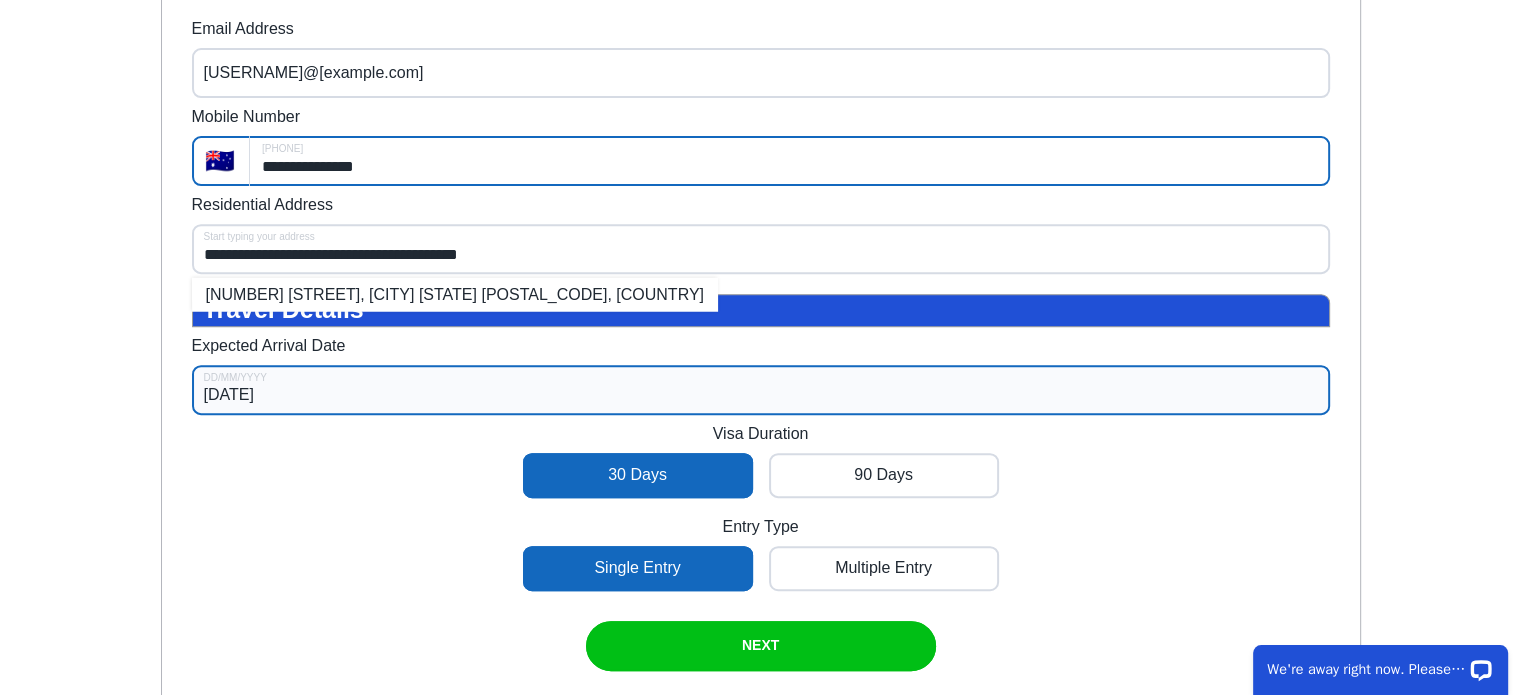 click on "**********" at bounding box center (761, 235) 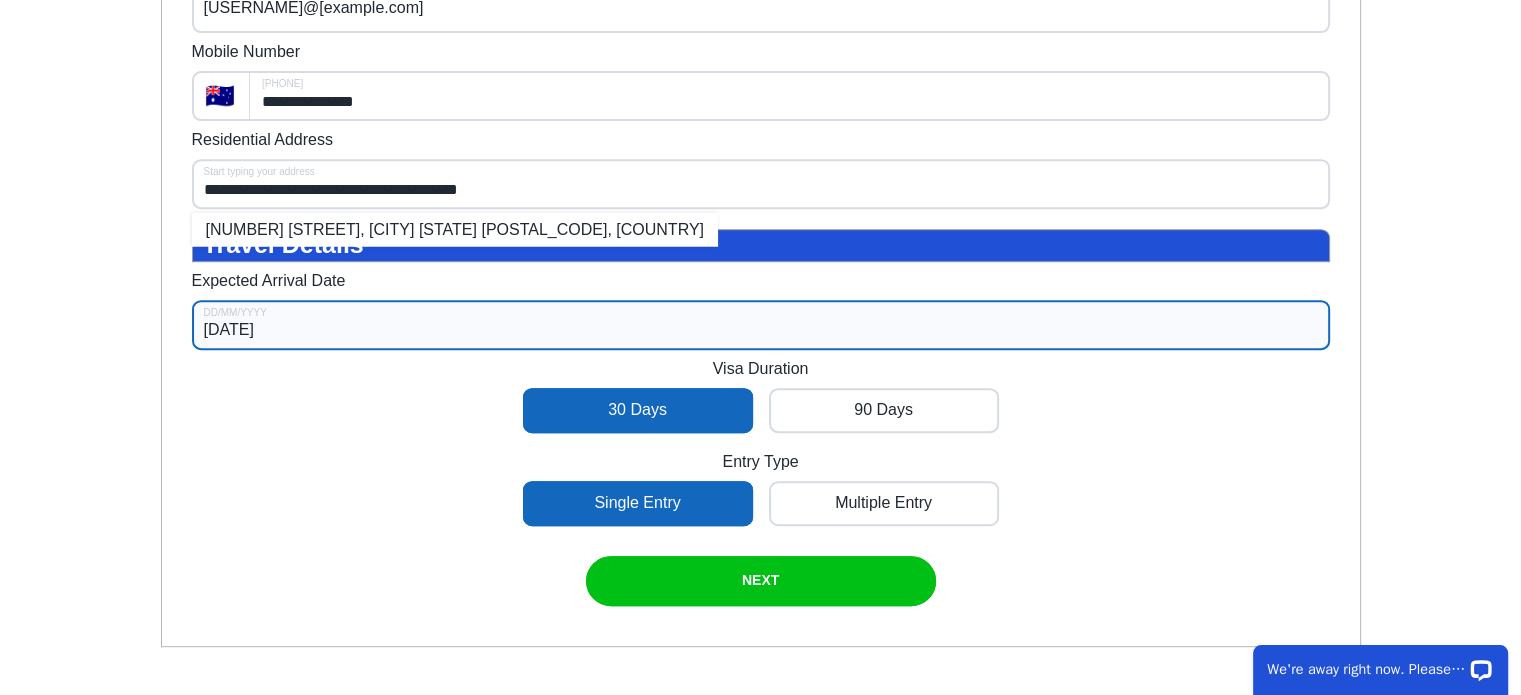 scroll, scrollTop: 860, scrollLeft: 0, axis: vertical 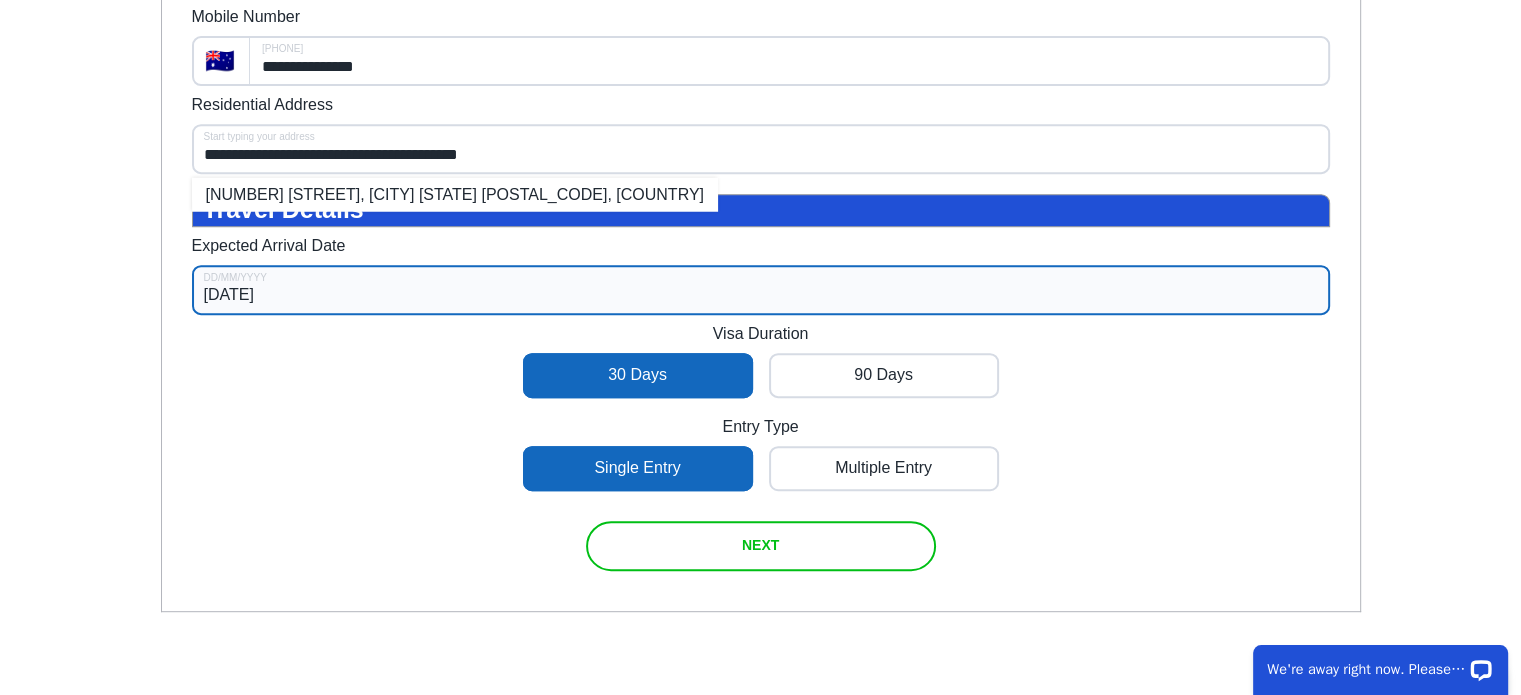 click on "NEXT" at bounding box center [760, 545] 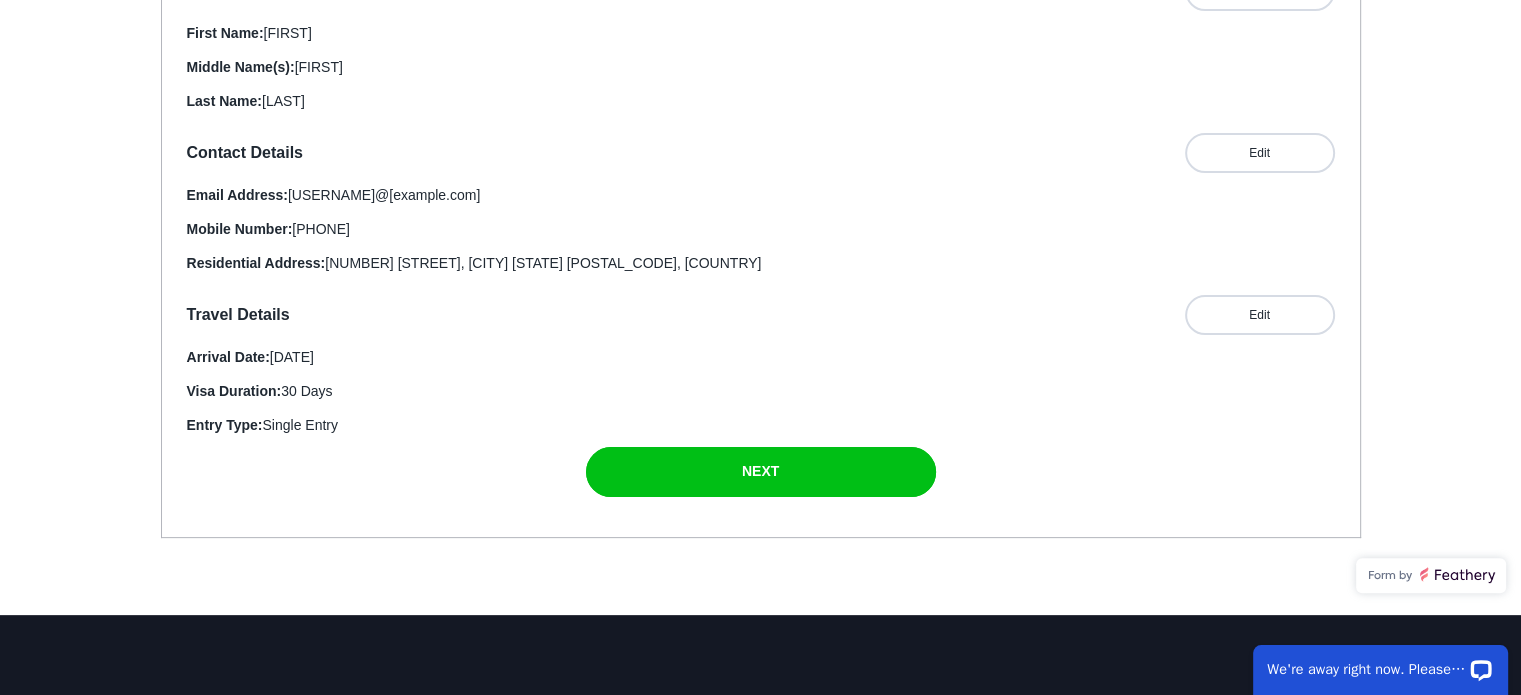 scroll, scrollTop: 460, scrollLeft: 0, axis: vertical 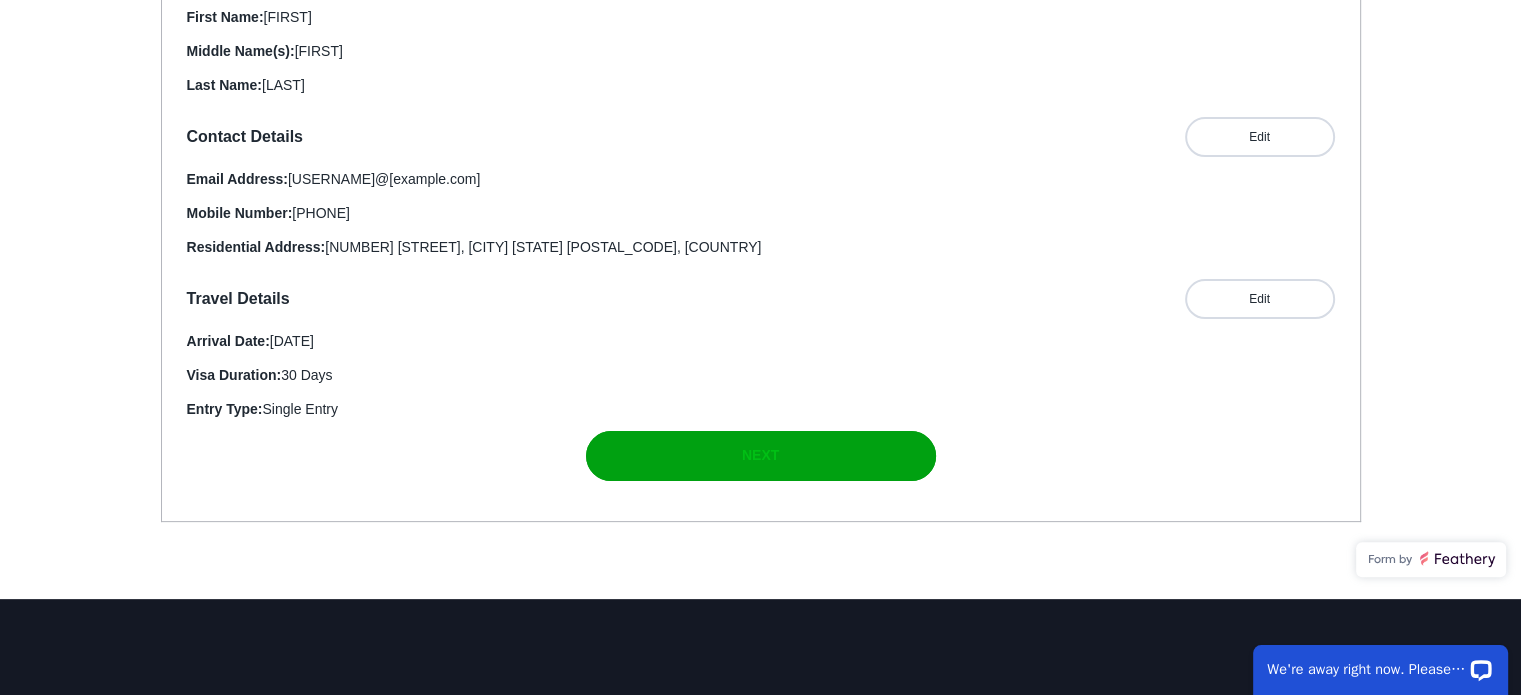 click on "NEXT" at bounding box center [760, 455] 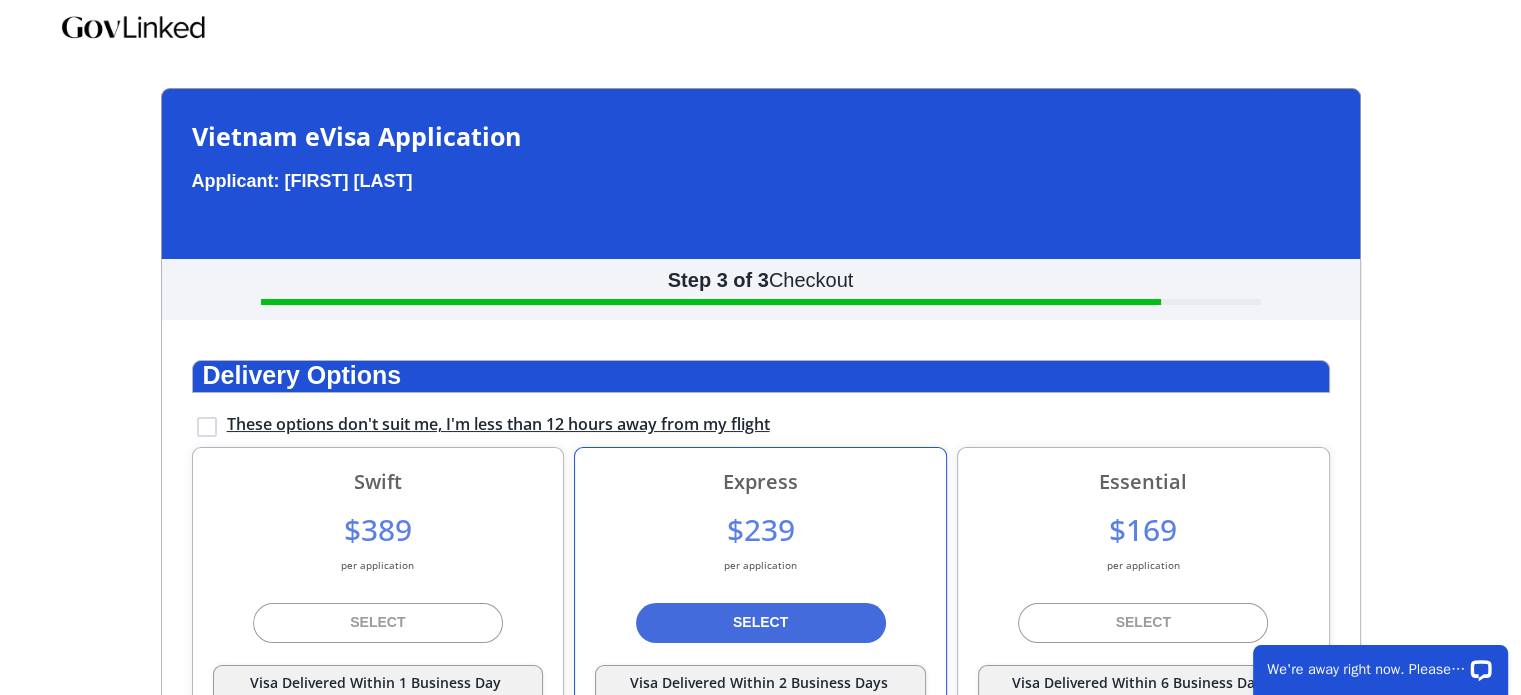 scroll, scrollTop: 0, scrollLeft: 0, axis: both 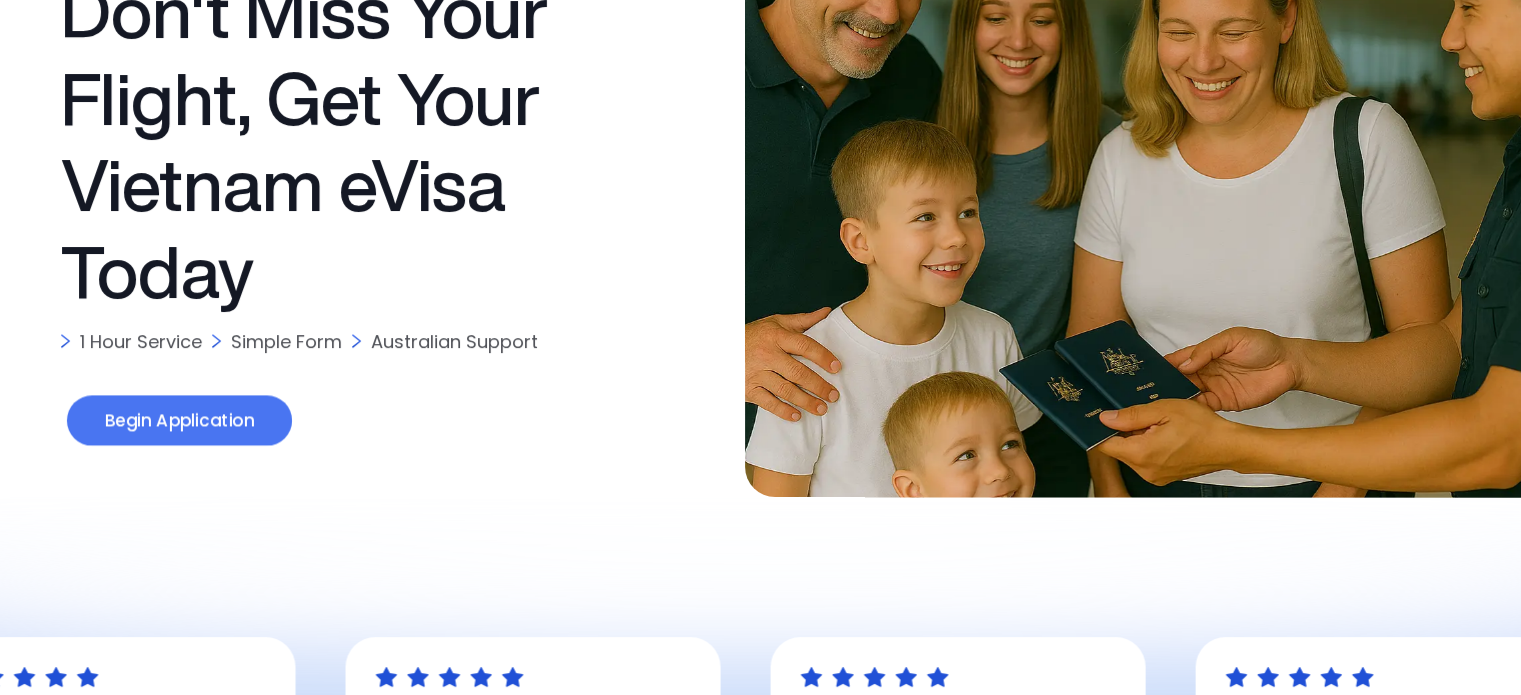 click on "Begin Application" at bounding box center (178, 421) 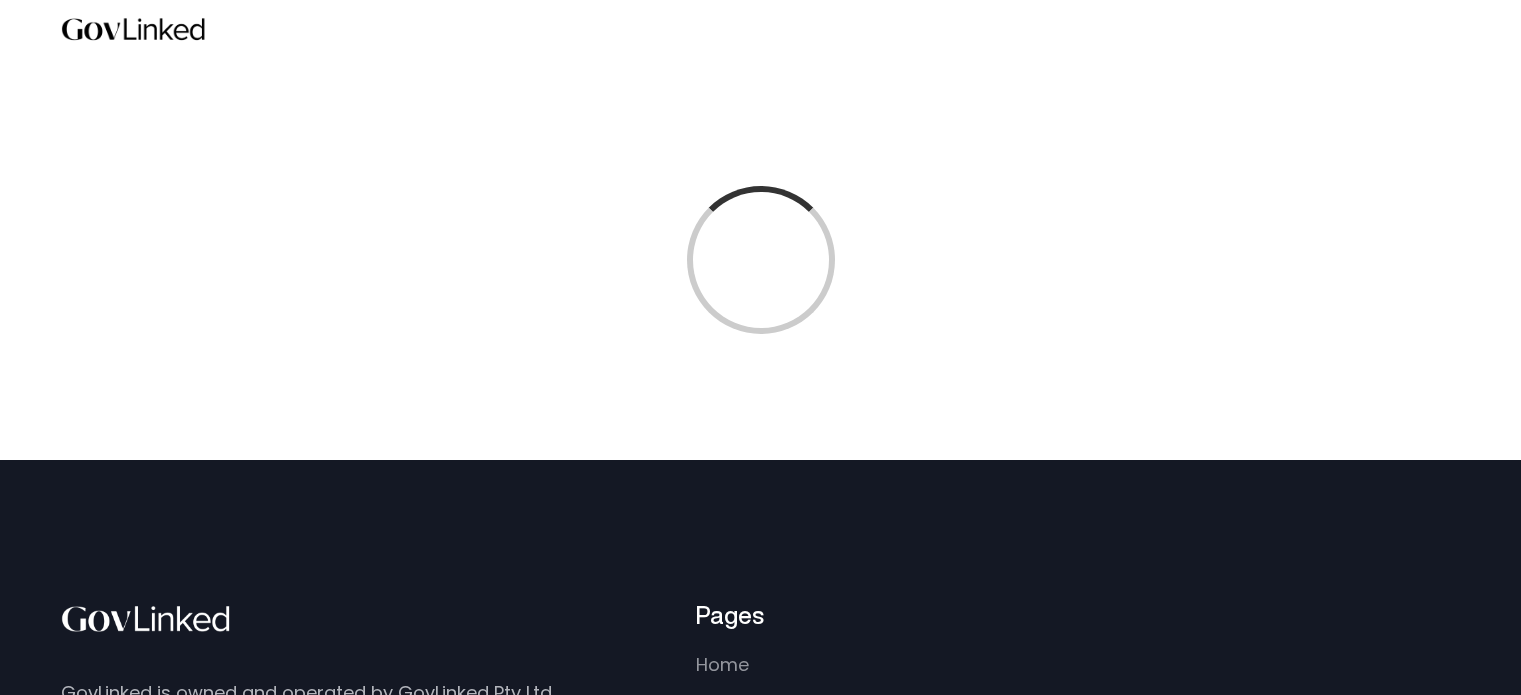 scroll, scrollTop: 0, scrollLeft: 0, axis: both 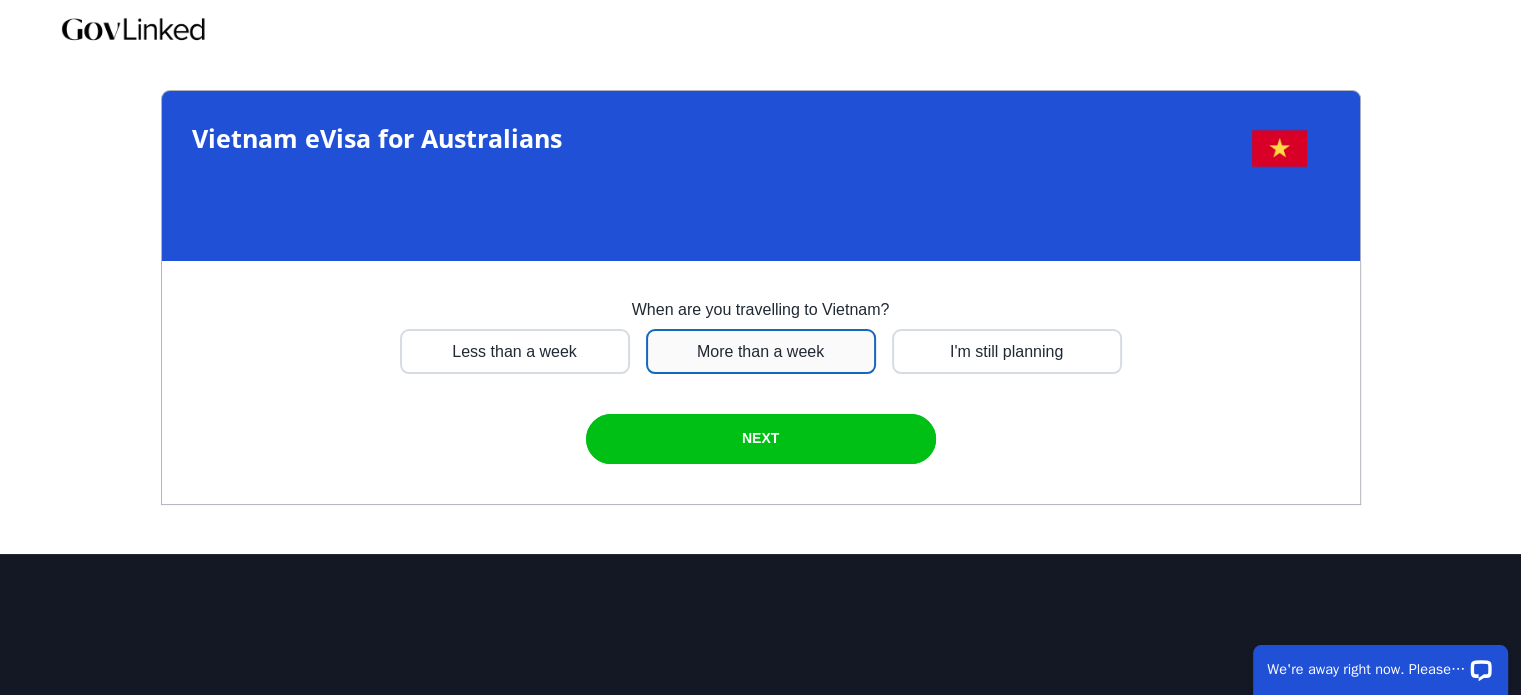 click at bounding box center [515, 351] 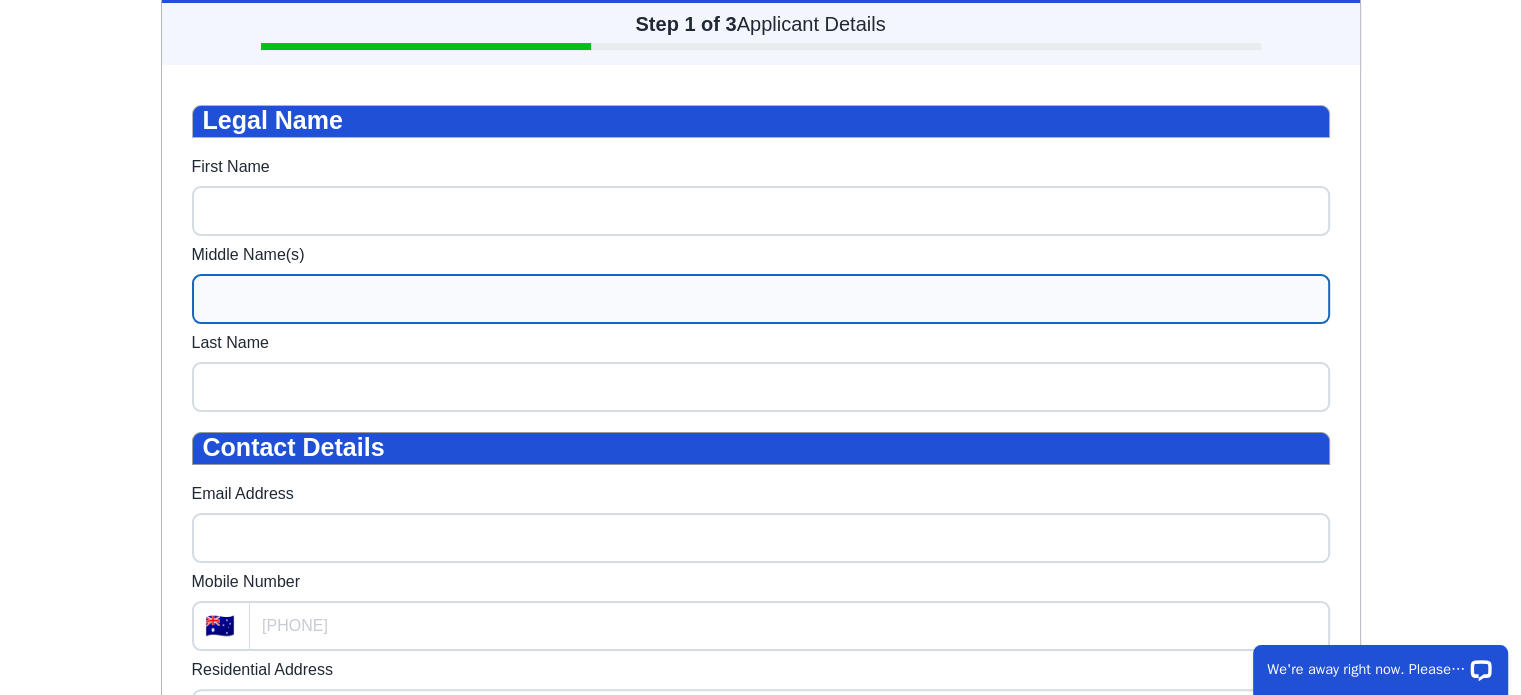 scroll, scrollTop: 260, scrollLeft: 0, axis: vertical 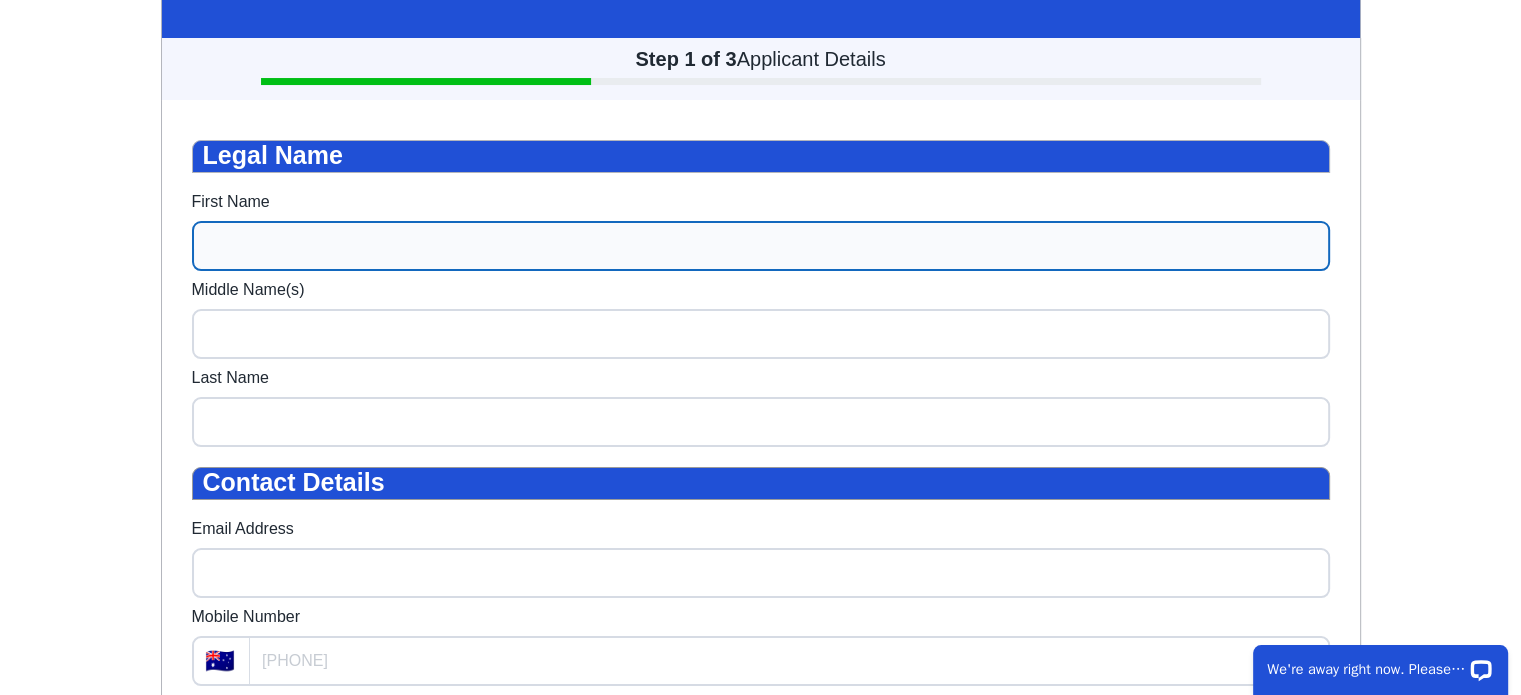 click on "First Name" at bounding box center [761, 246] 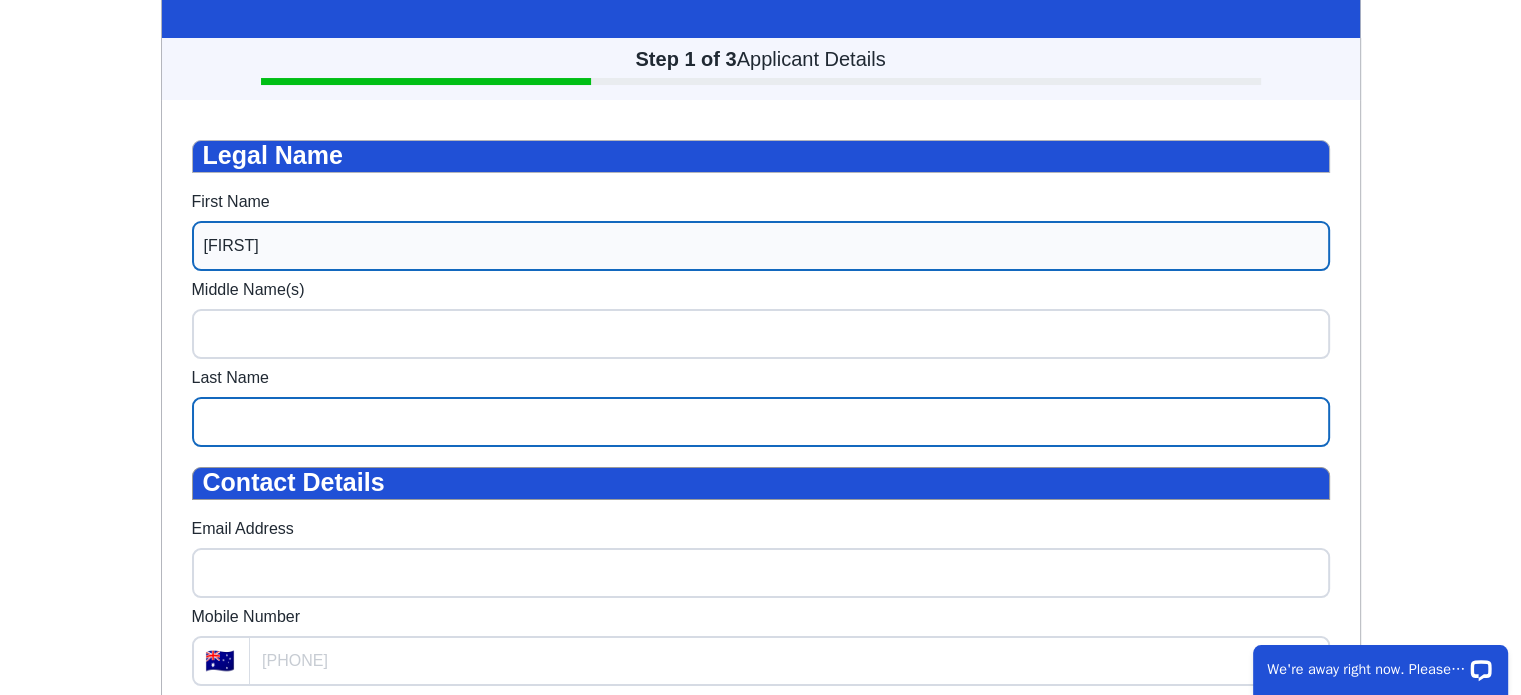 type on "[LAST]" 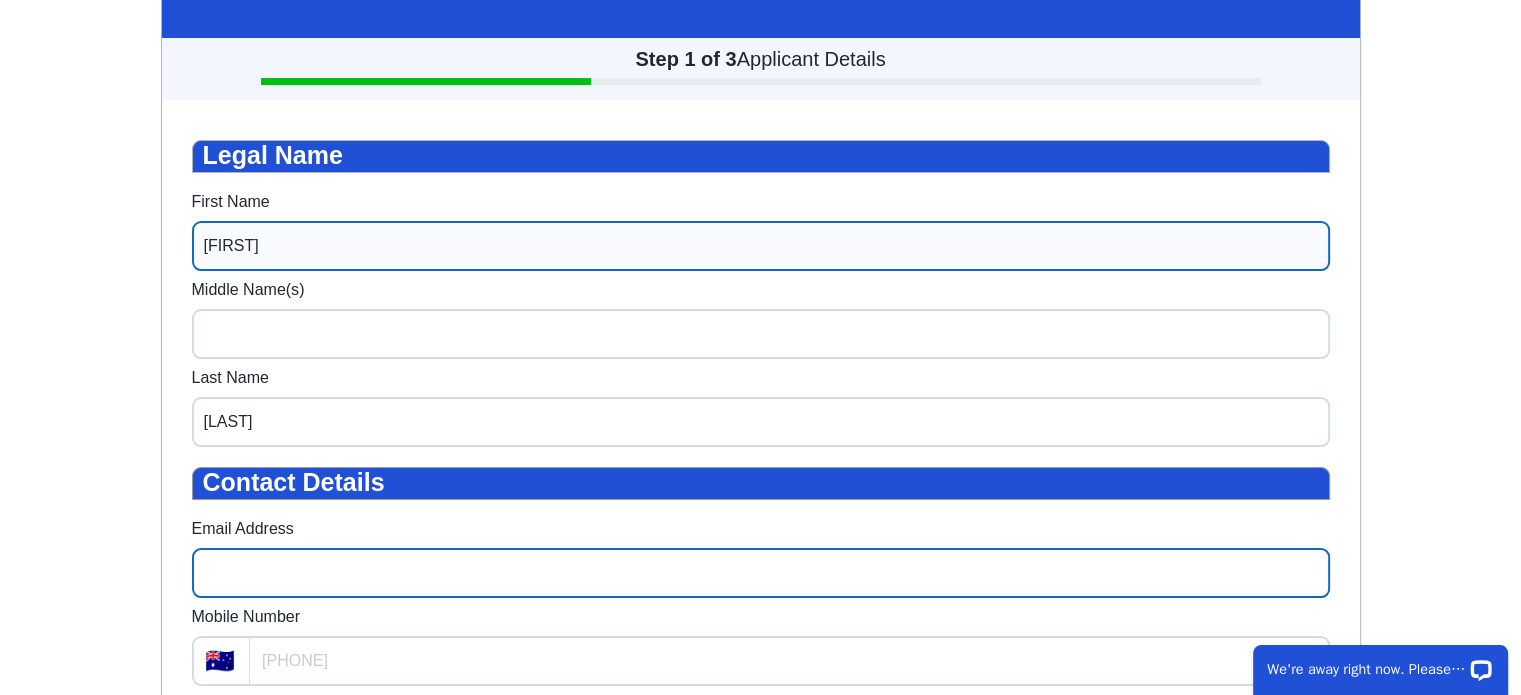 type on "[EMAIL]" 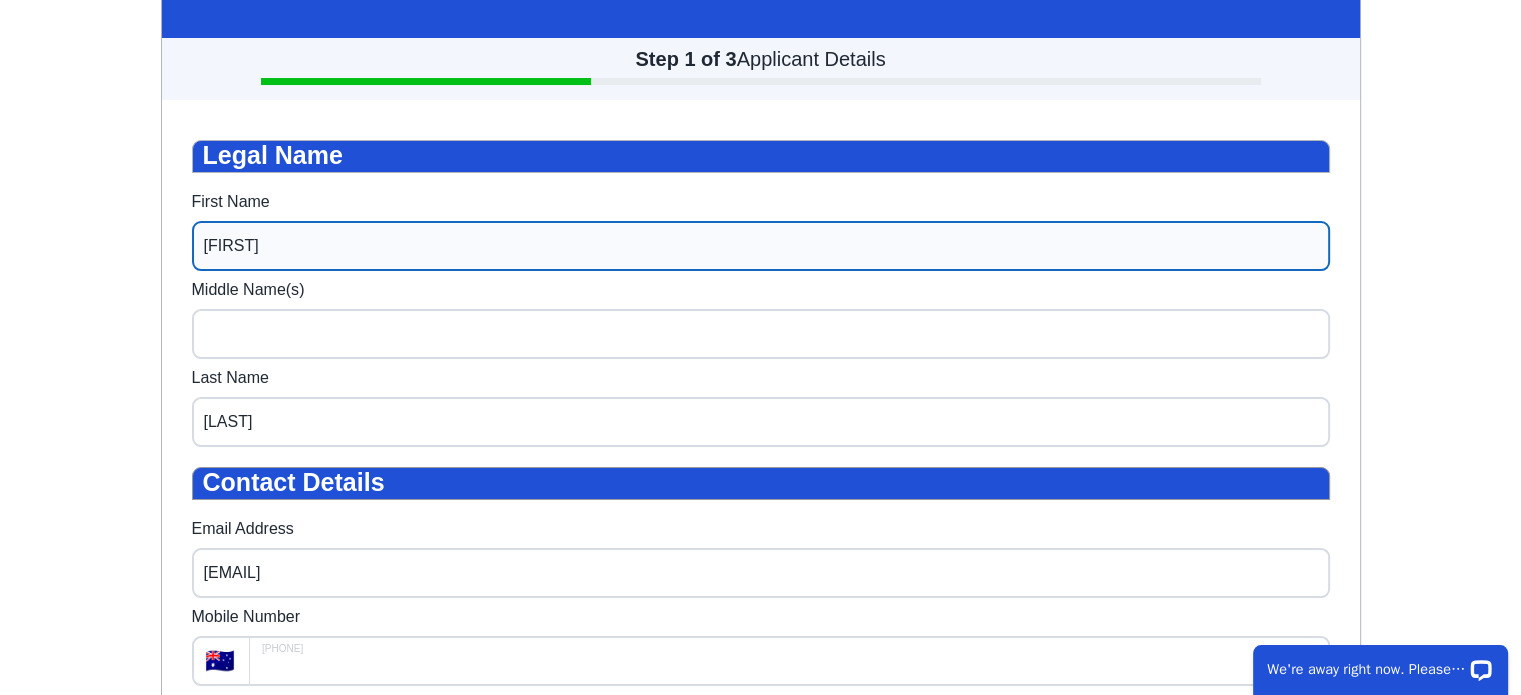 type on "[PHONE]" 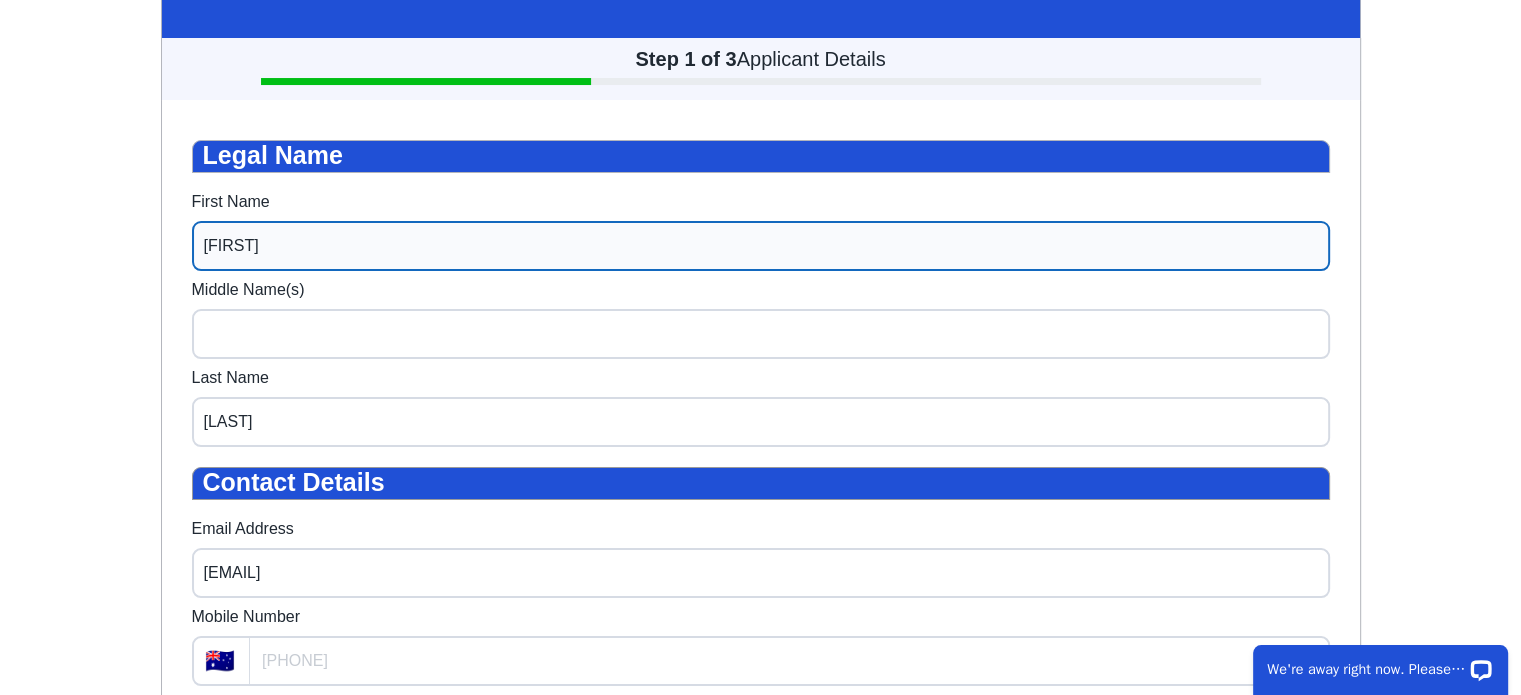 type on "[NUMBER] [STREET]" 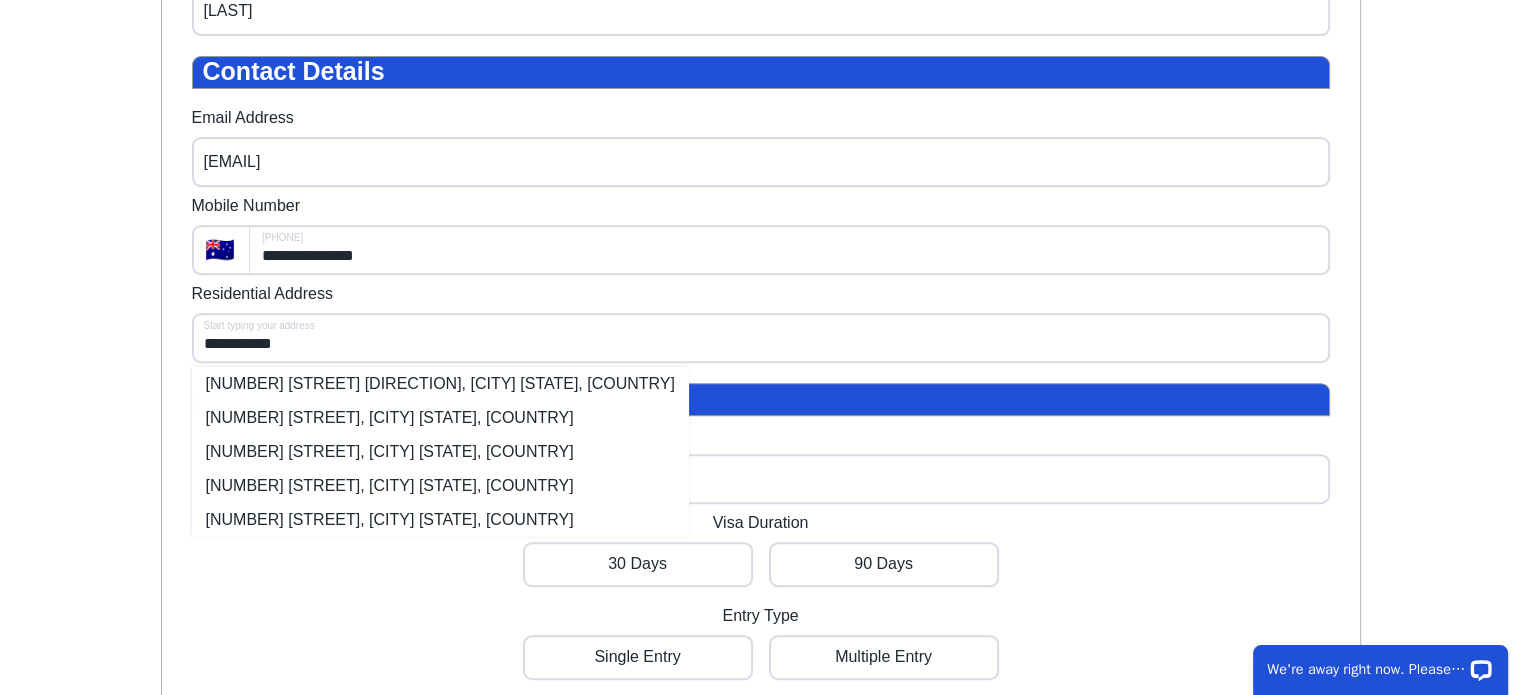 scroll, scrollTop: 860, scrollLeft: 0, axis: vertical 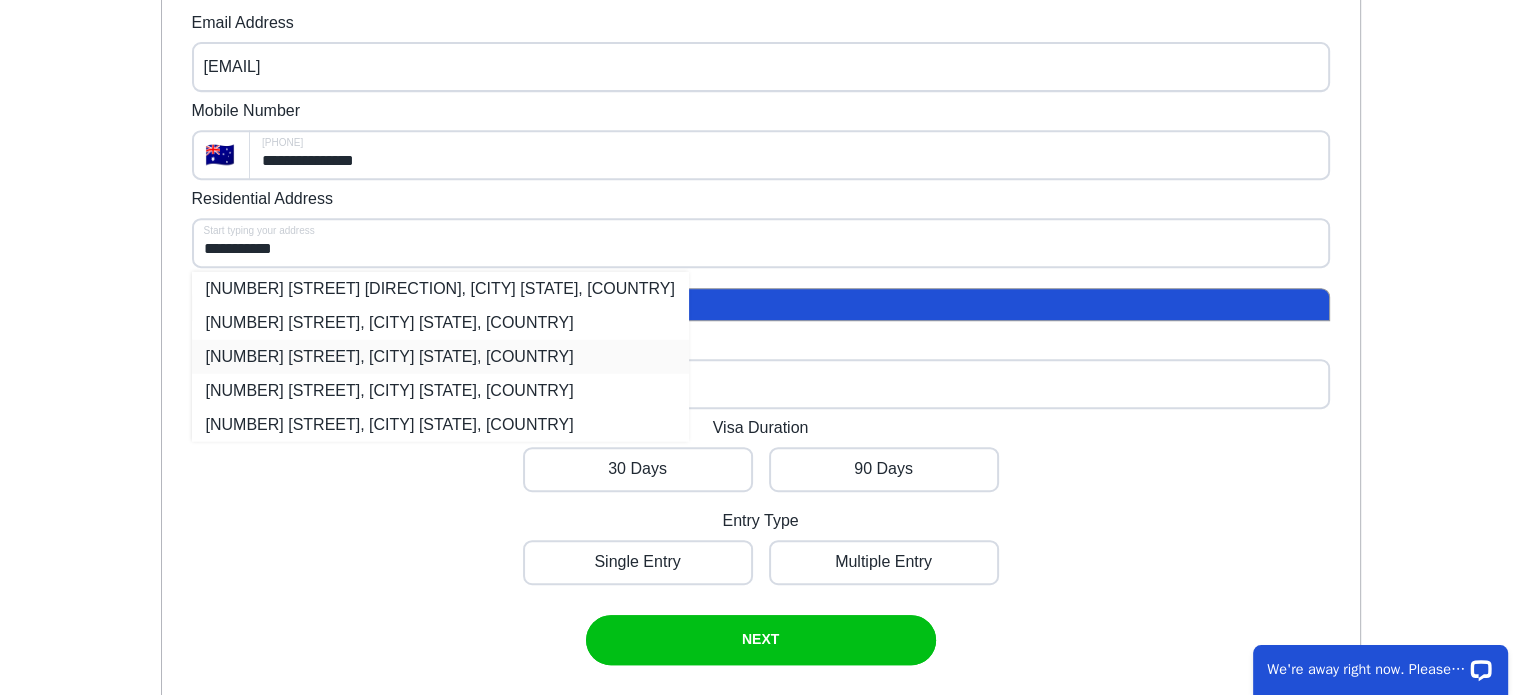 click on "[NUMBER] [STREET], [CITY] [STATE], [COUNTRY]" at bounding box center [440, 356] 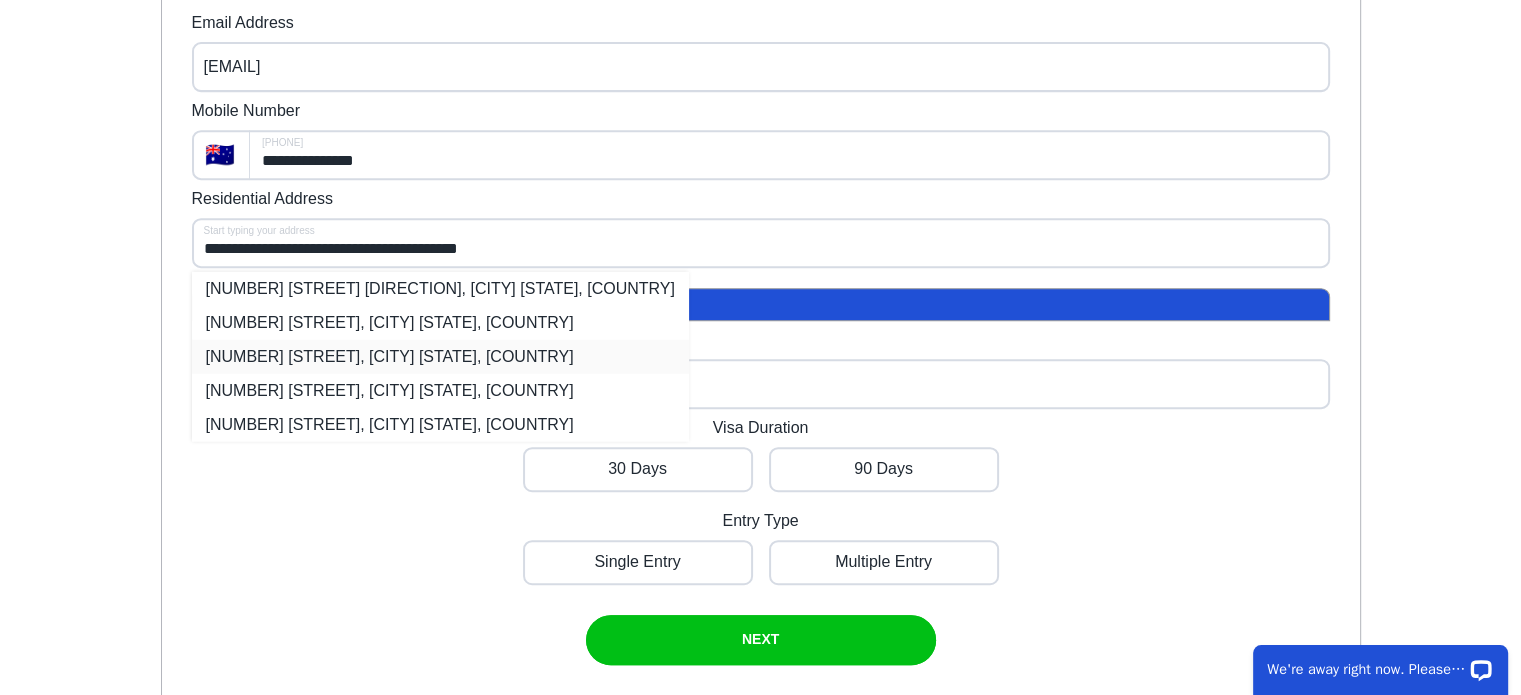 click on "[NUMBER] [STREET], [CITY] [STATE], [COUNTRY]" at bounding box center [440, 356] 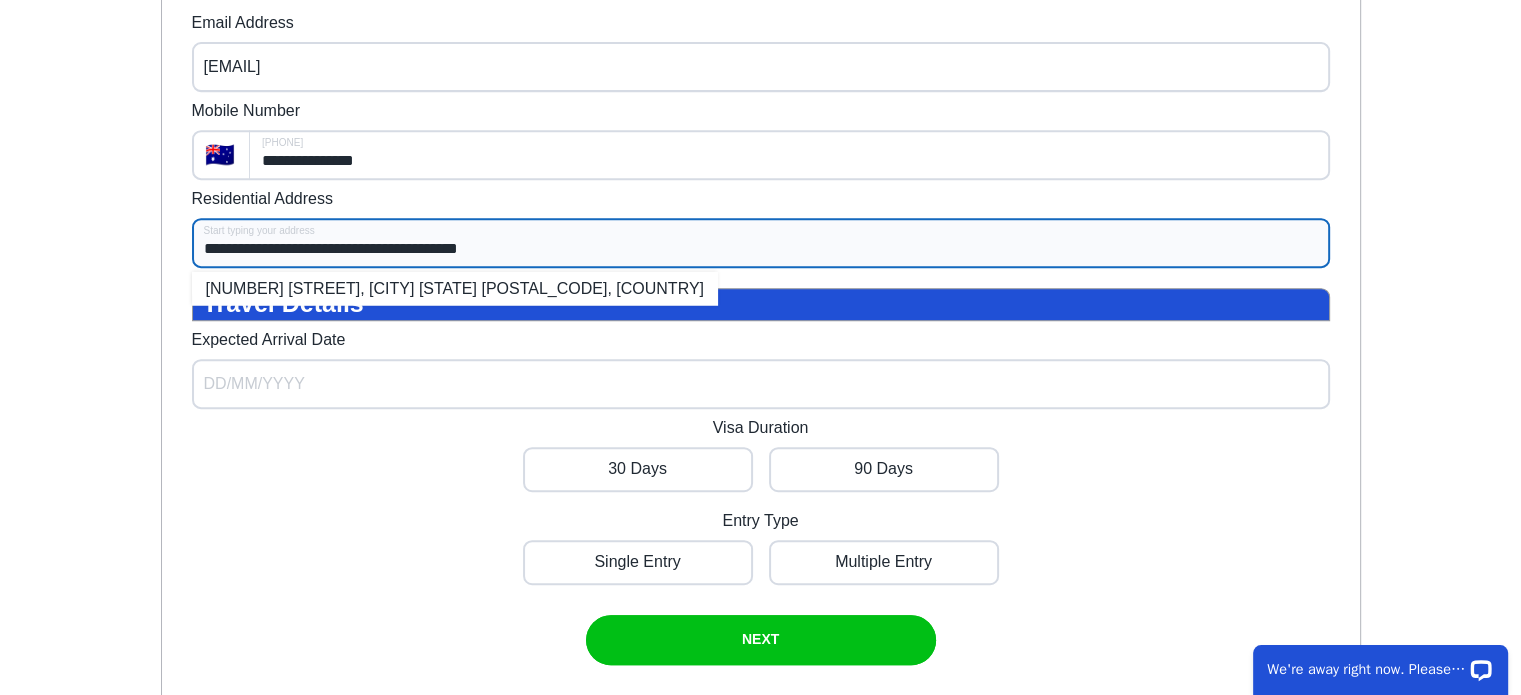 click on "**********" at bounding box center (761, 243) 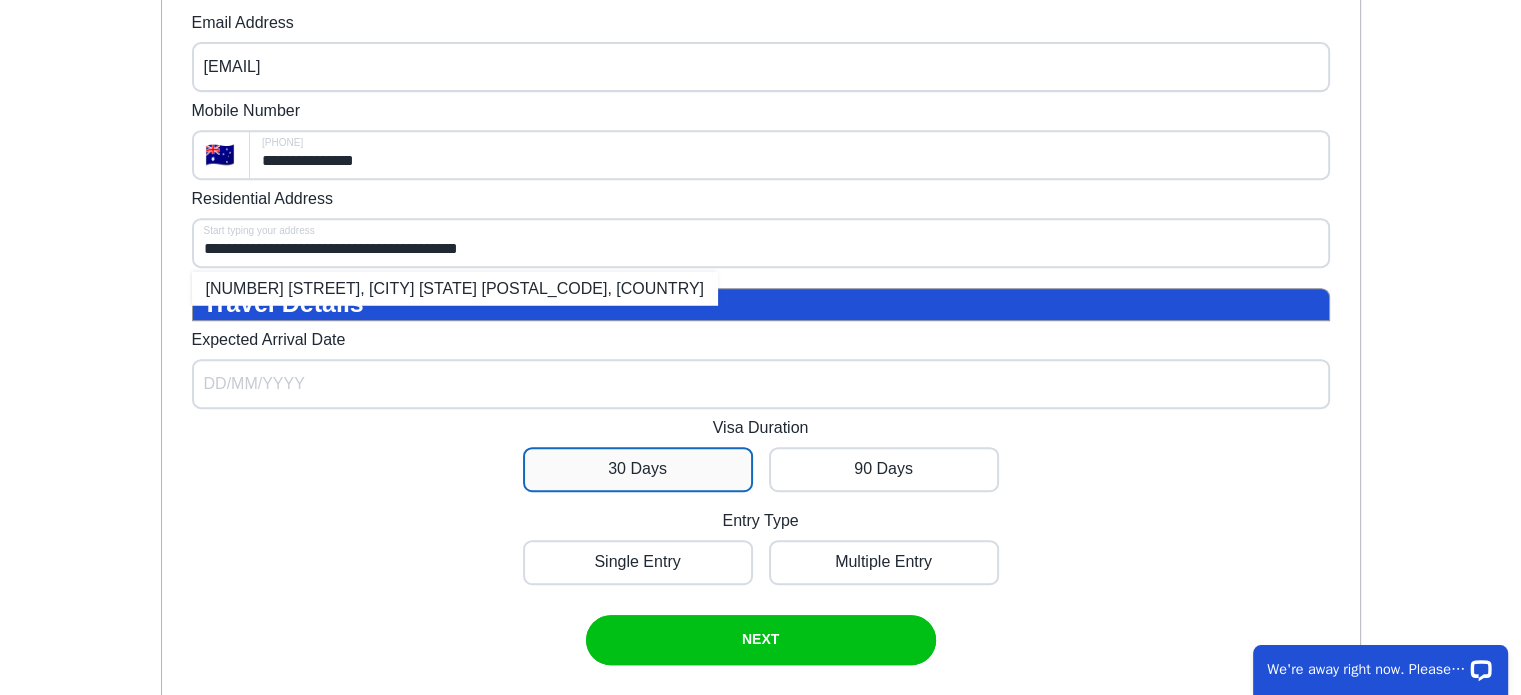 click at bounding box center (638, 469) 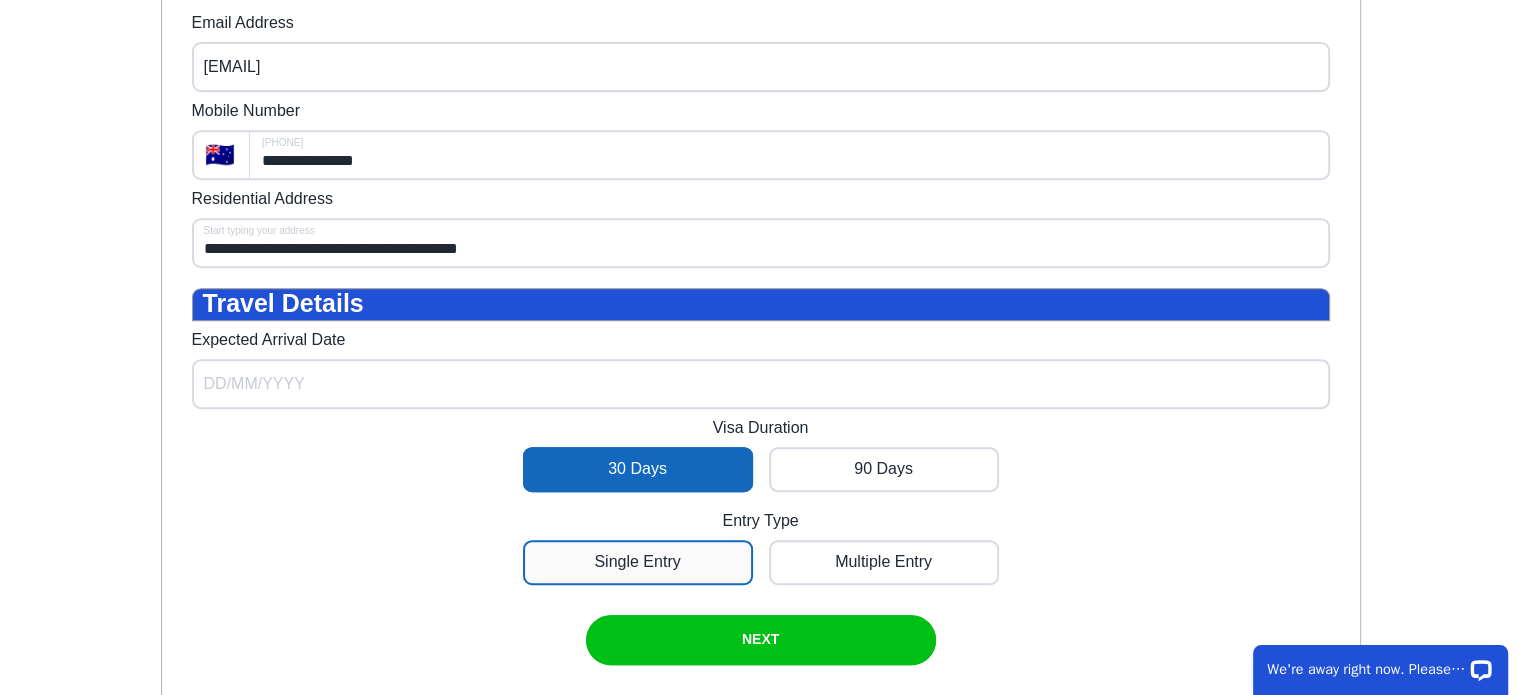click at bounding box center (638, 562) 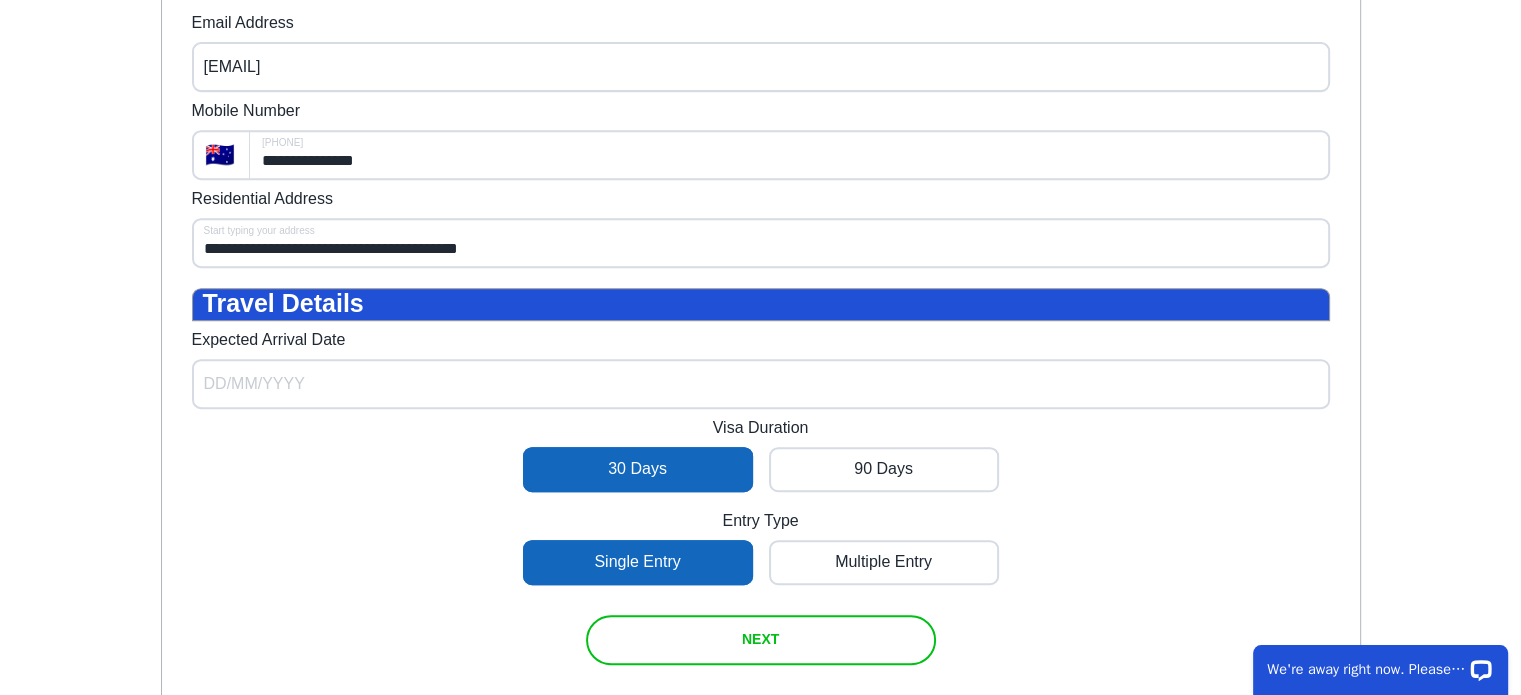 click at bounding box center [761, 640] 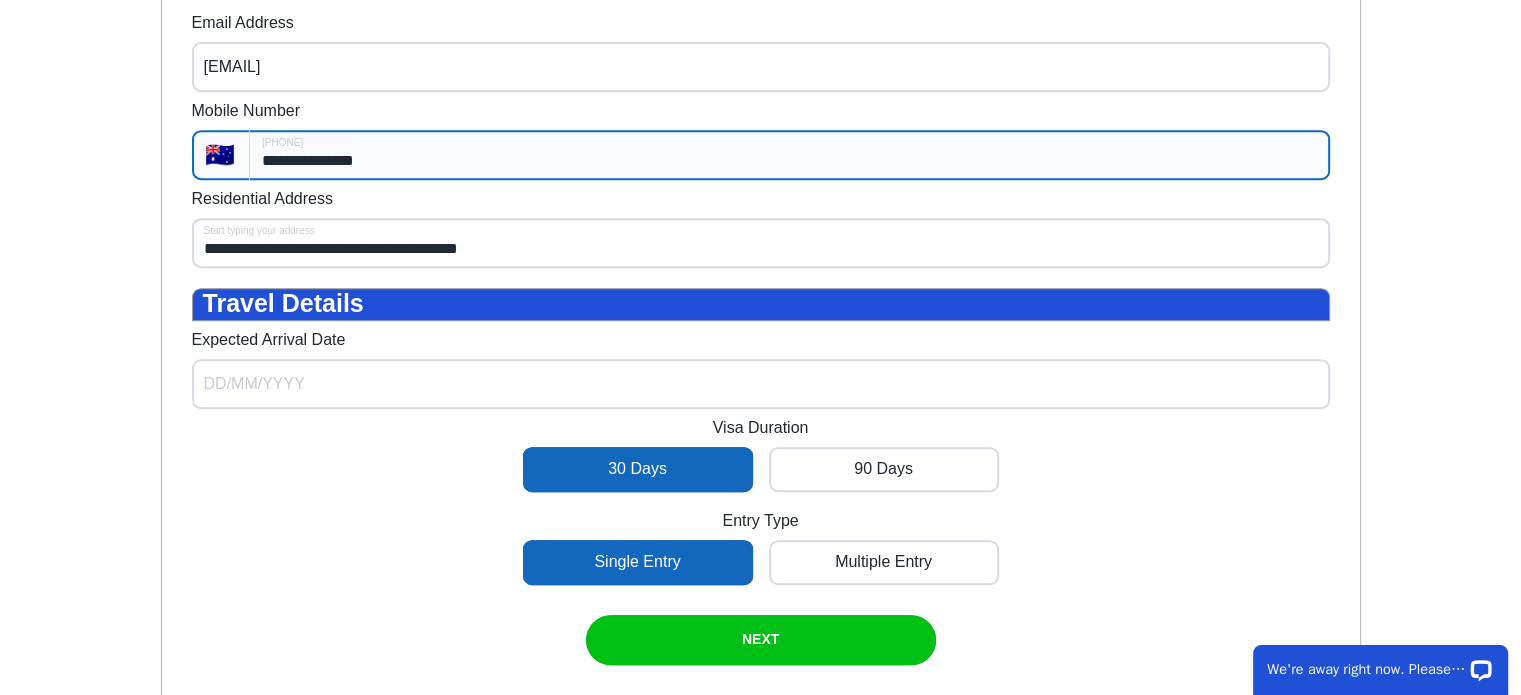 click on "**********" at bounding box center (789, 155) 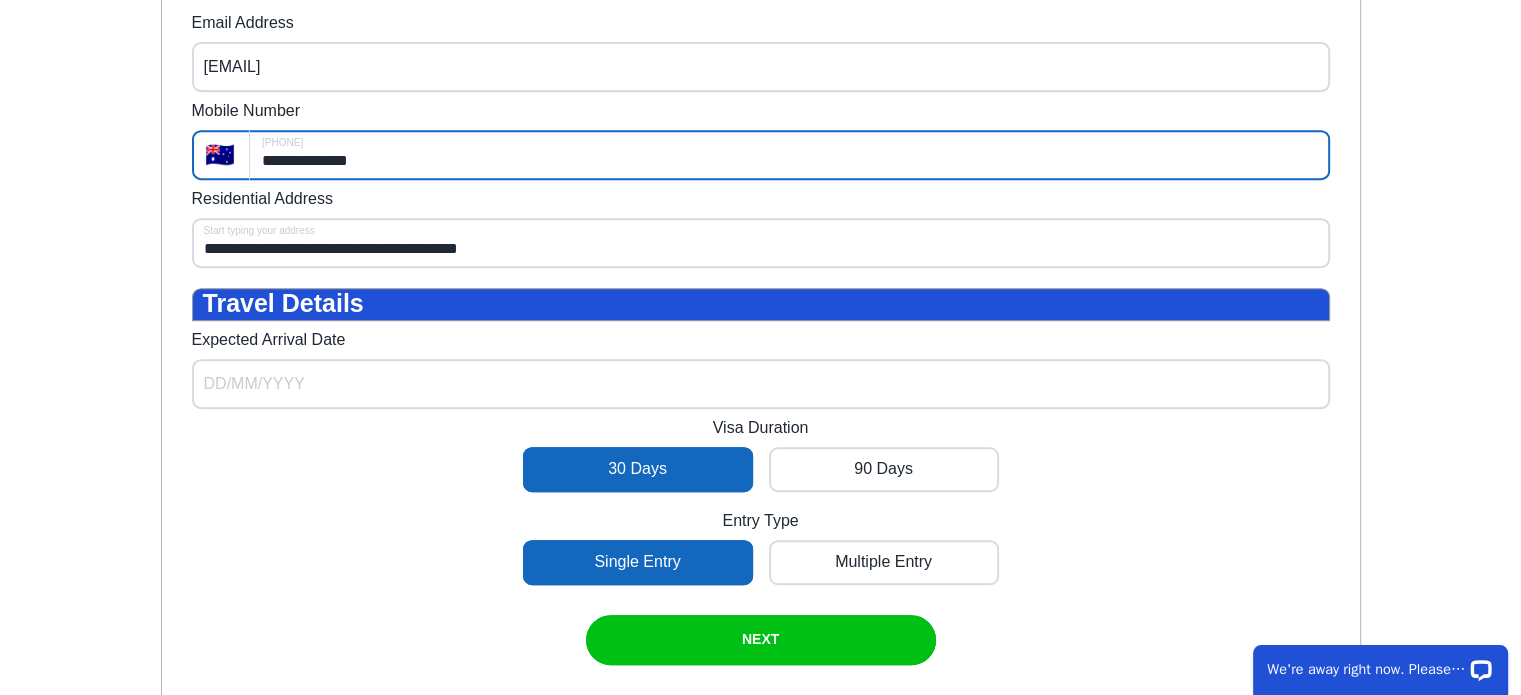 type on "**********" 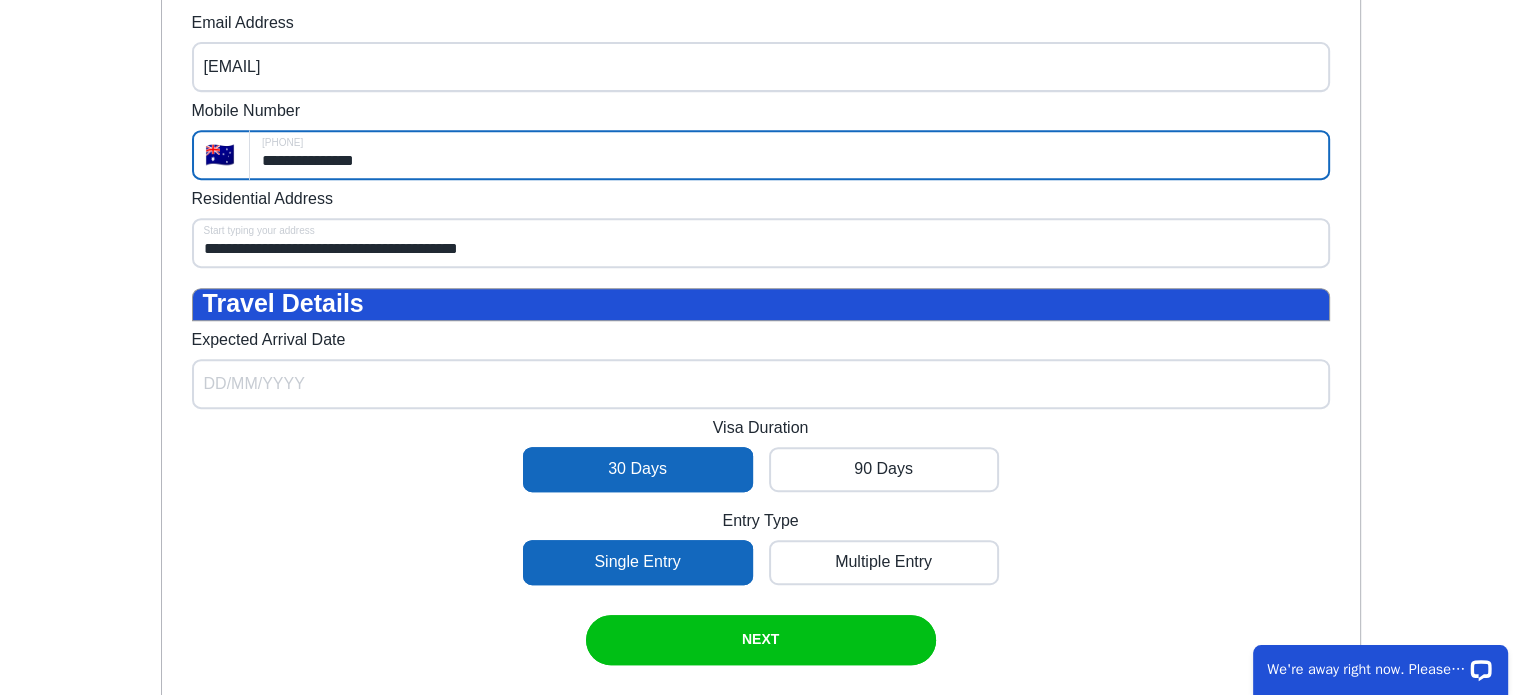 click on "**********" at bounding box center (761, 229) 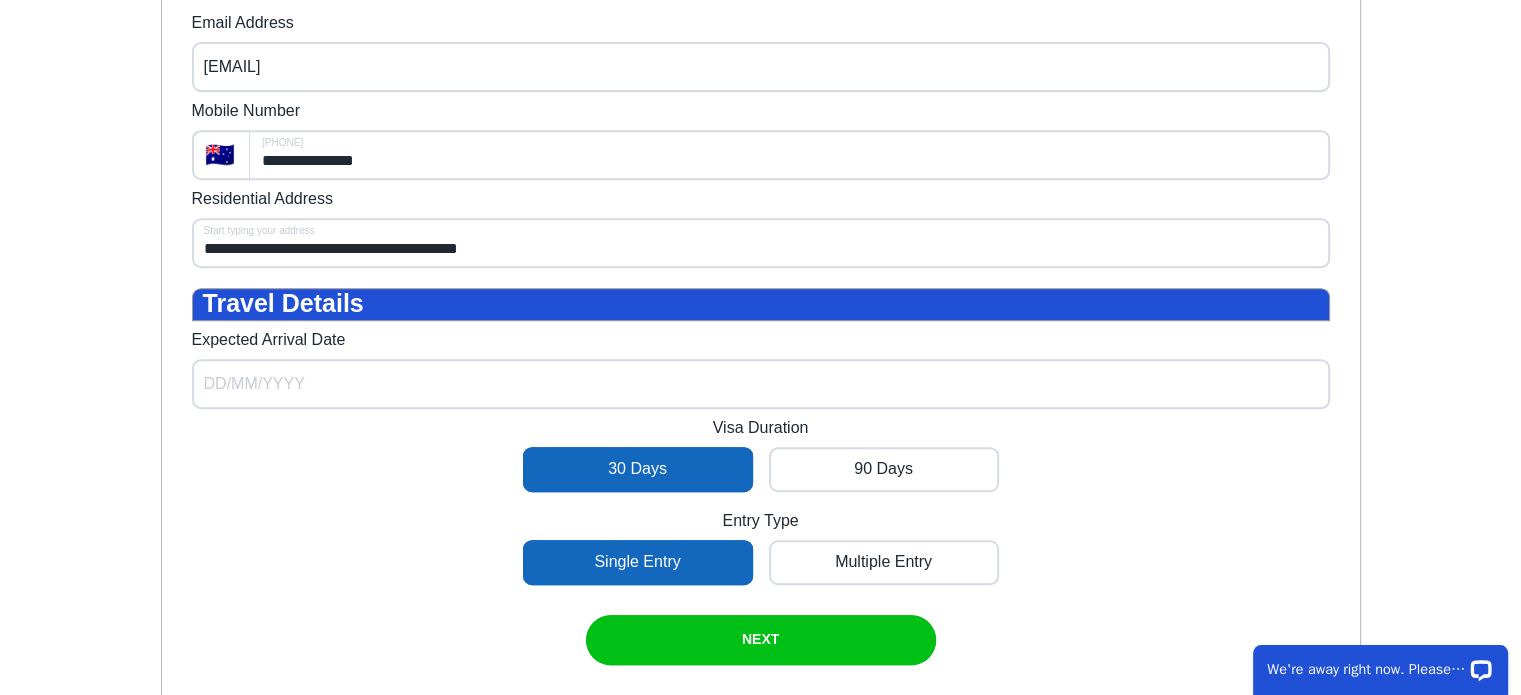 select on "6" 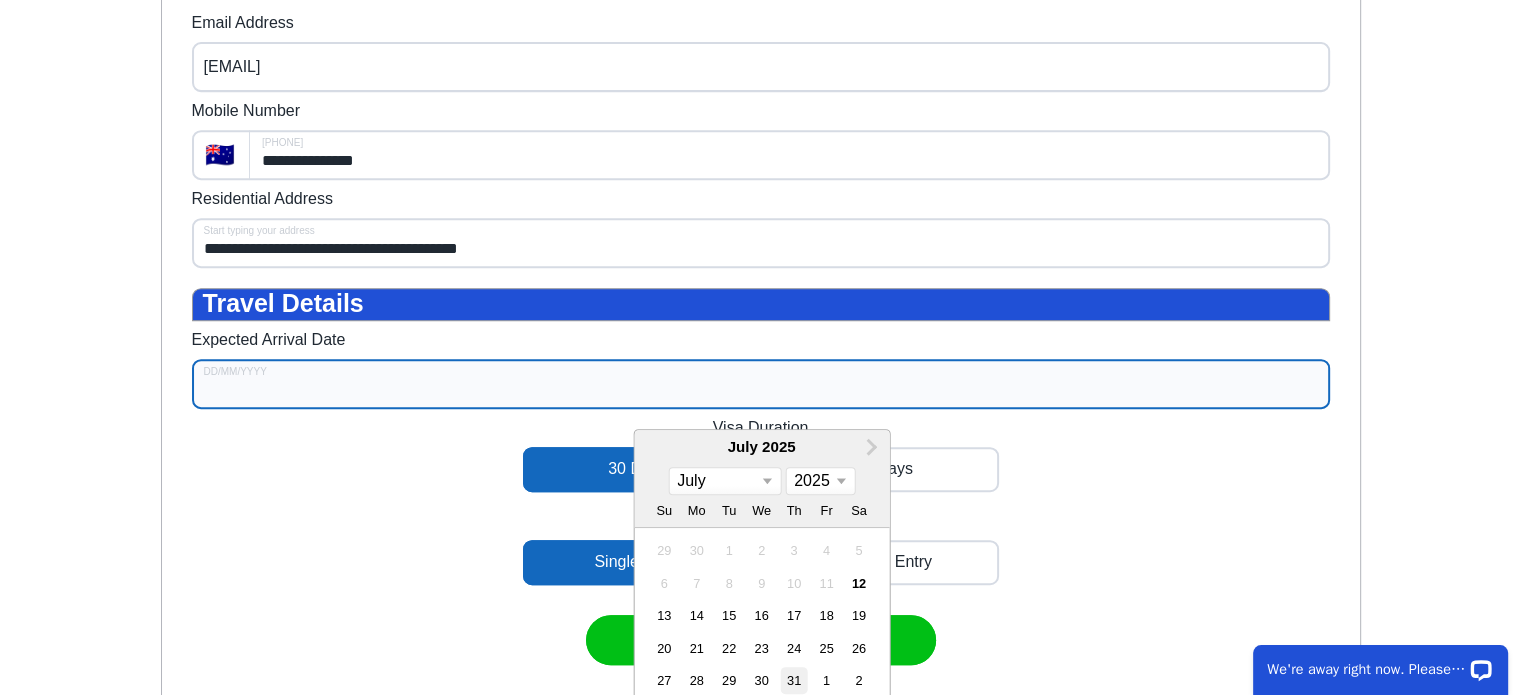 scroll, scrollTop: 1060, scrollLeft: 0, axis: vertical 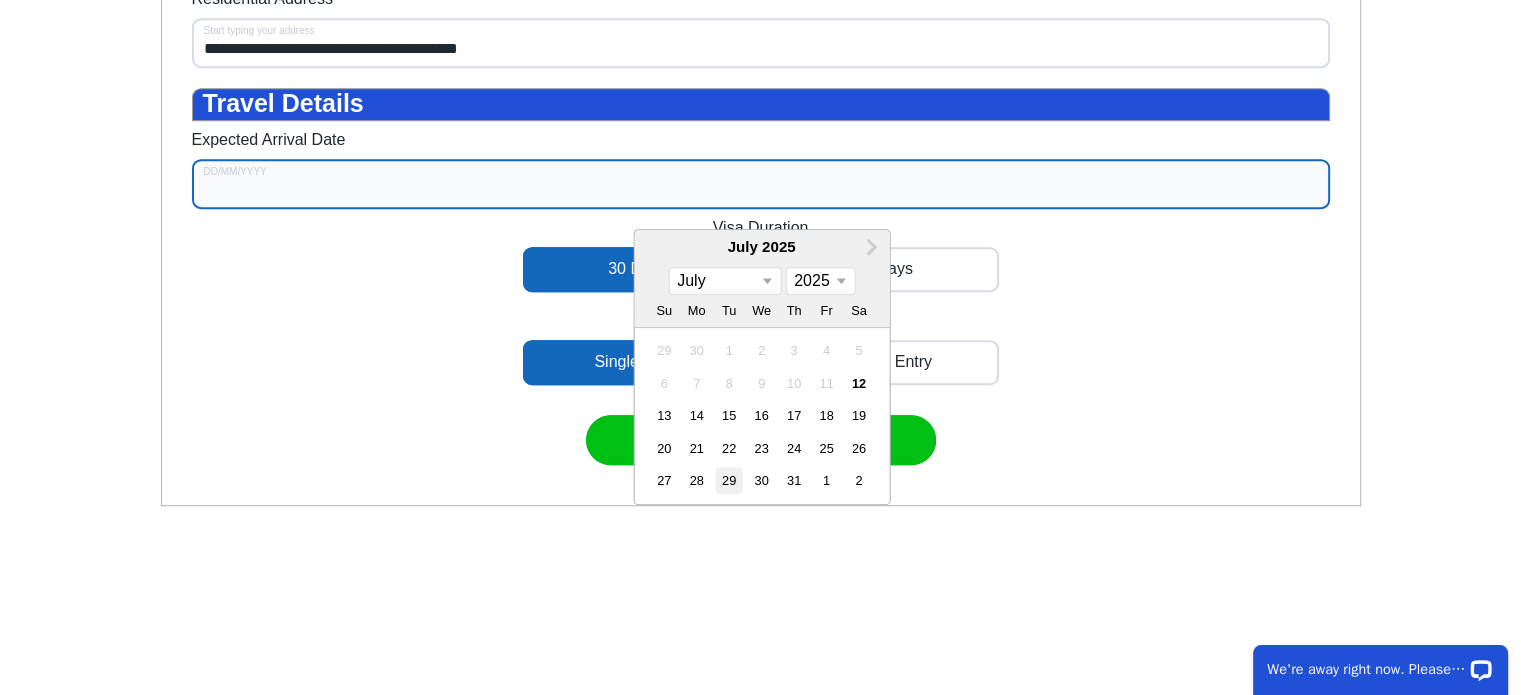 click on "29" at bounding box center [729, 480] 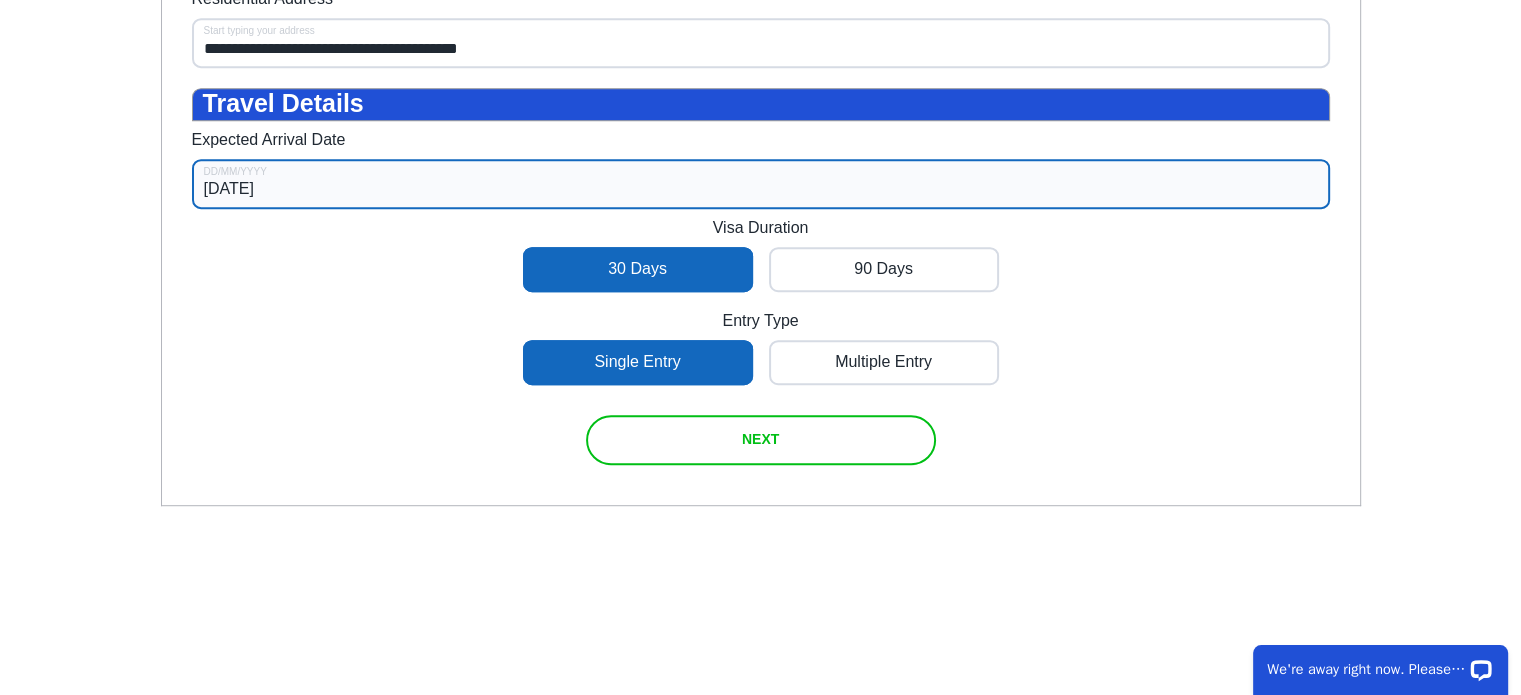 click at bounding box center [761, 440] 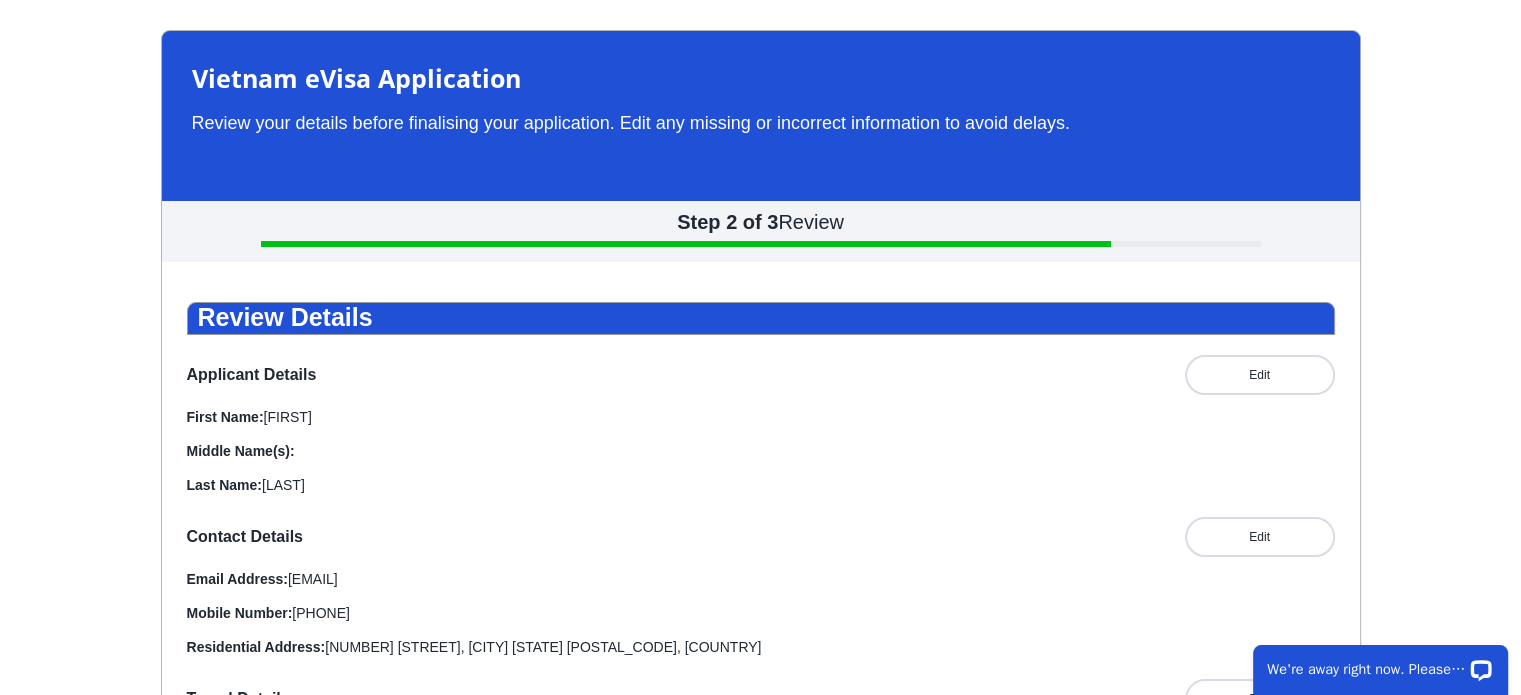 scroll, scrollTop: 460, scrollLeft: 0, axis: vertical 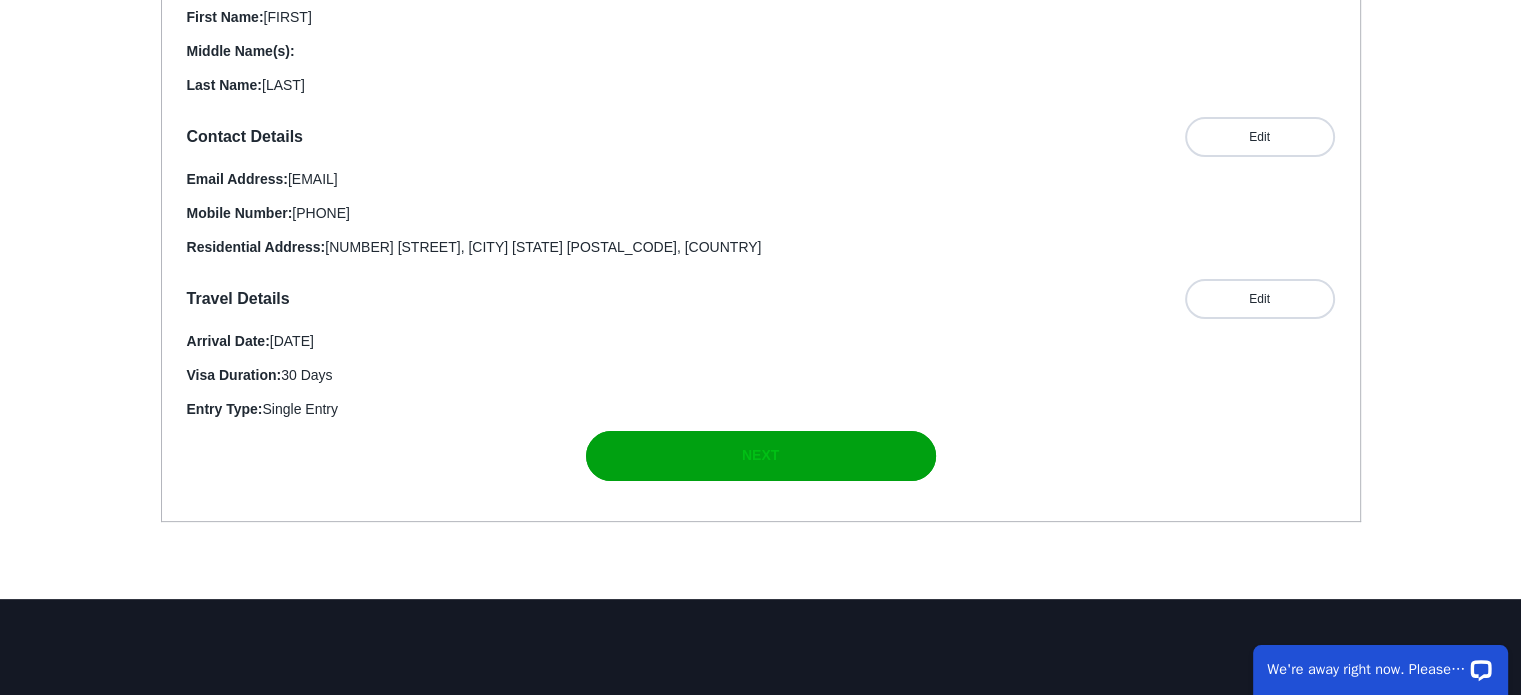 click at bounding box center [761, 456] 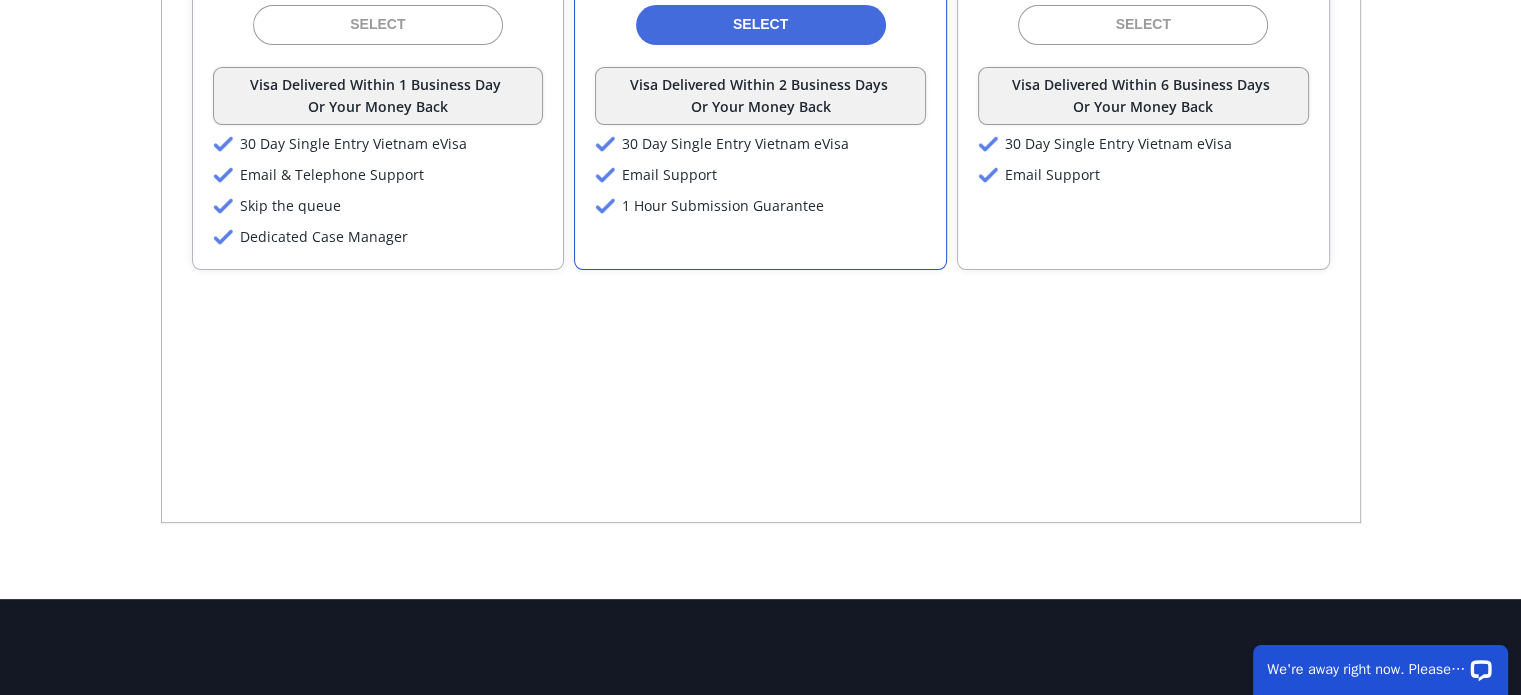 scroll, scrollTop: 0, scrollLeft: 0, axis: both 